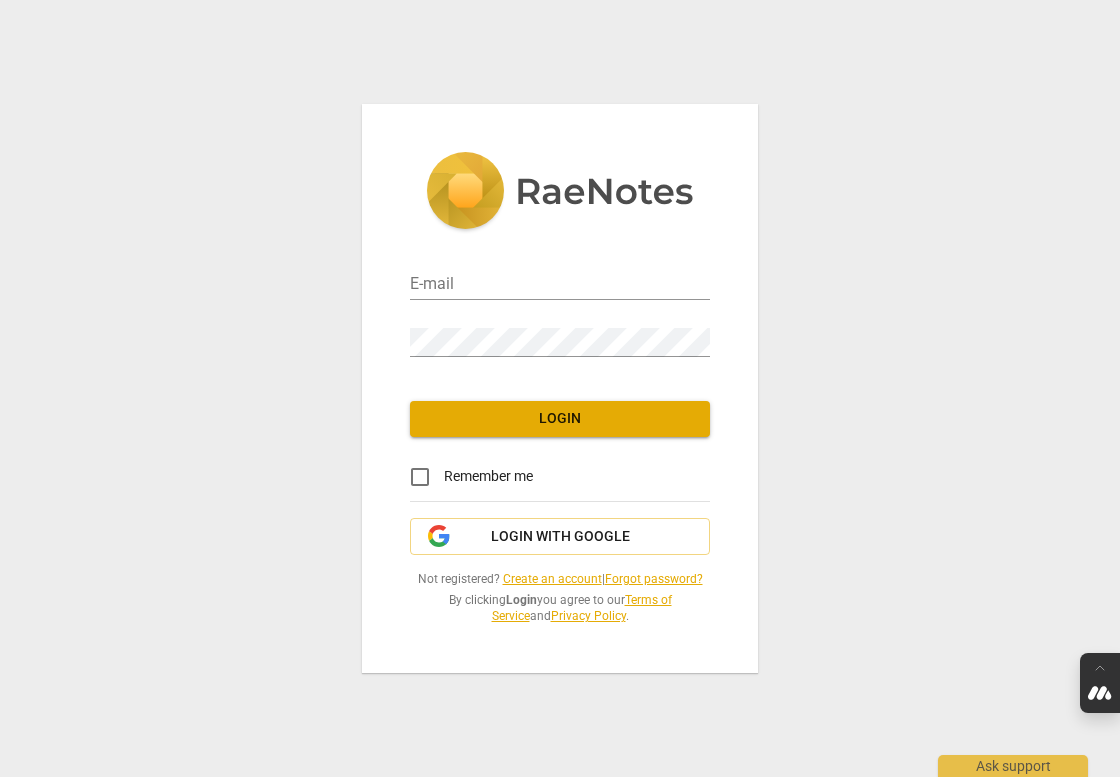 scroll, scrollTop: 0, scrollLeft: 0, axis: both 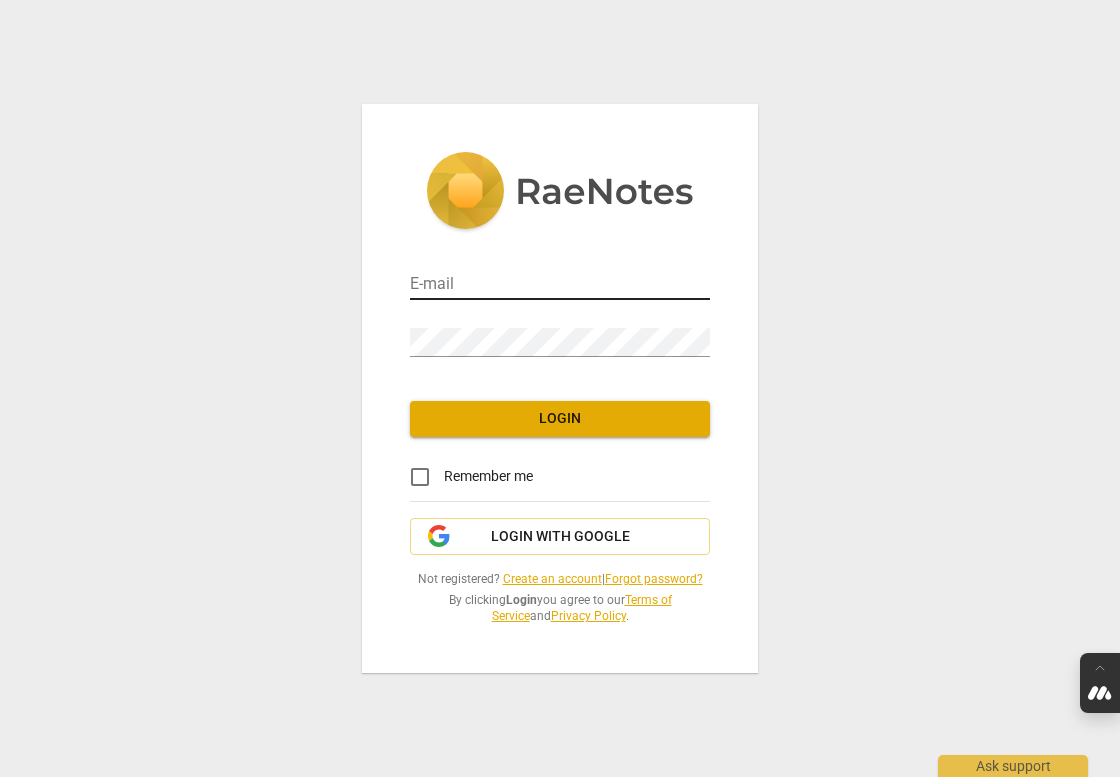 click at bounding box center [560, 285] 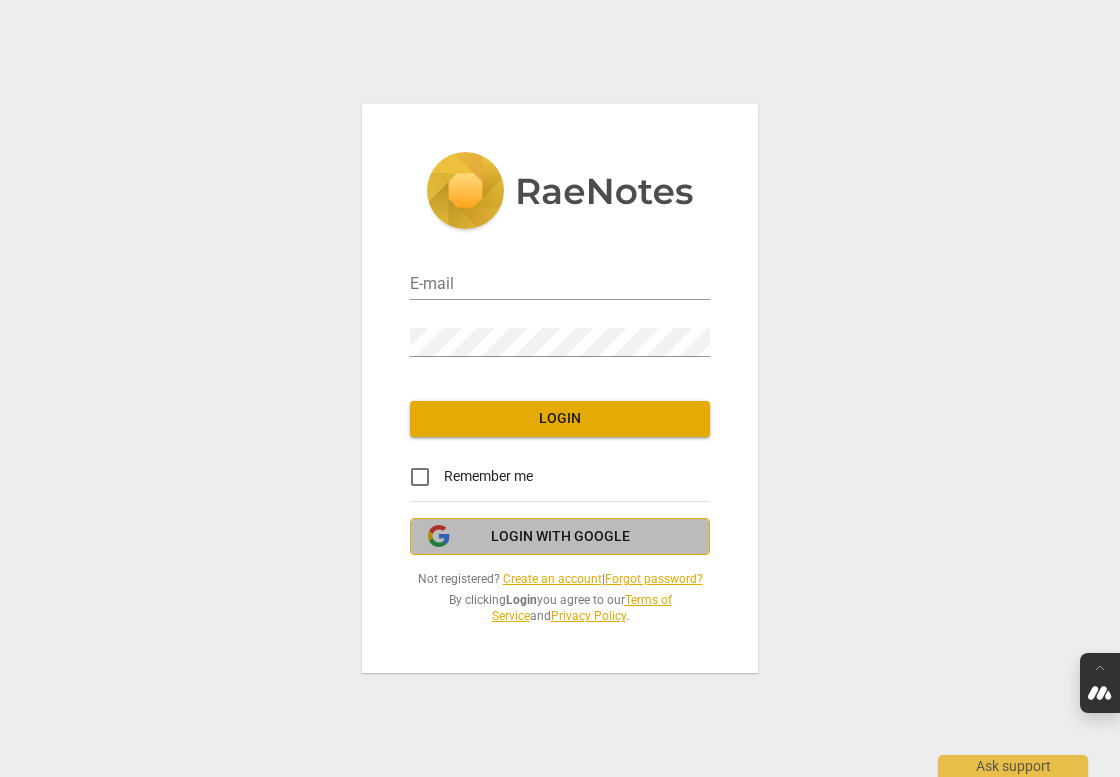 click on "Login with Google" at bounding box center (560, 537) 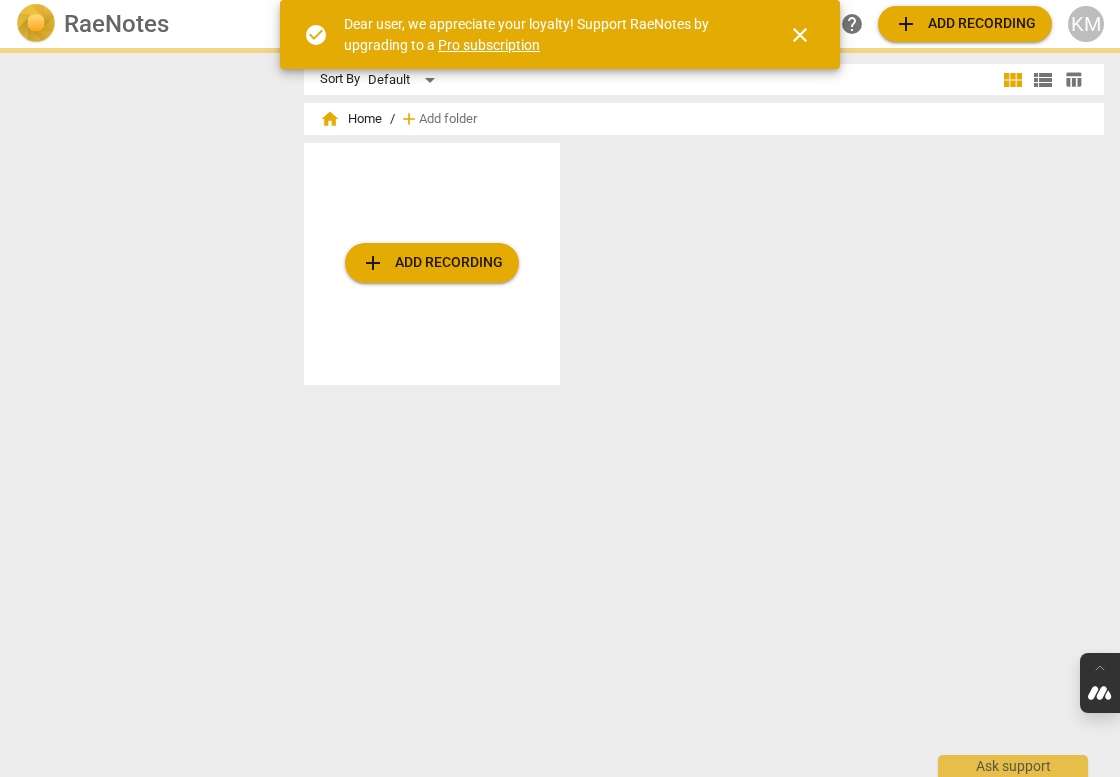 scroll, scrollTop: 0, scrollLeft: 0, axis: both 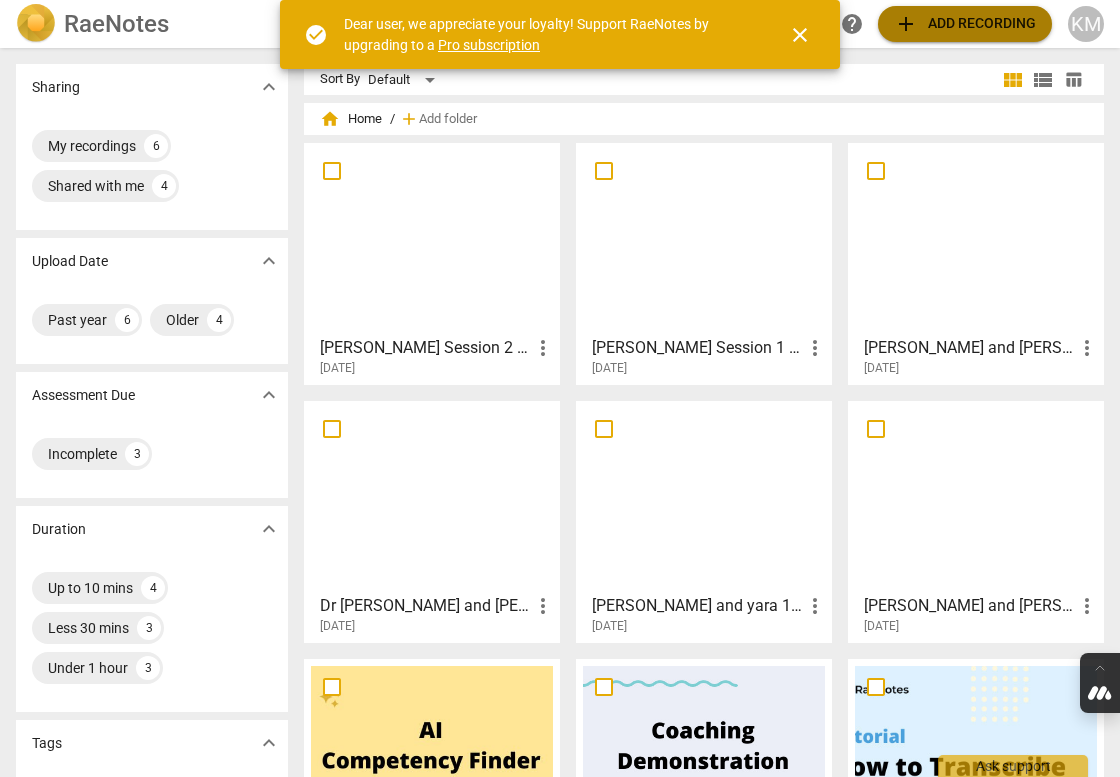click on "add   Add recording" at bounding box center [965, 24] 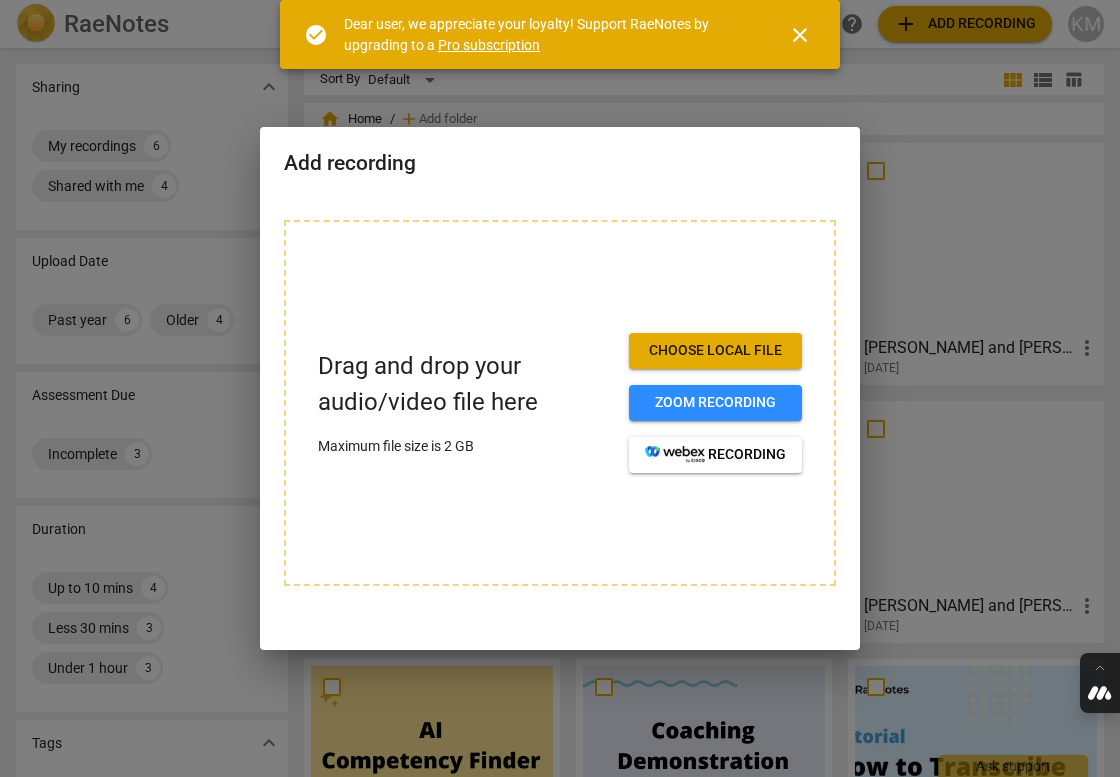 click on "Choose local file" at bounding box center (715, 351) 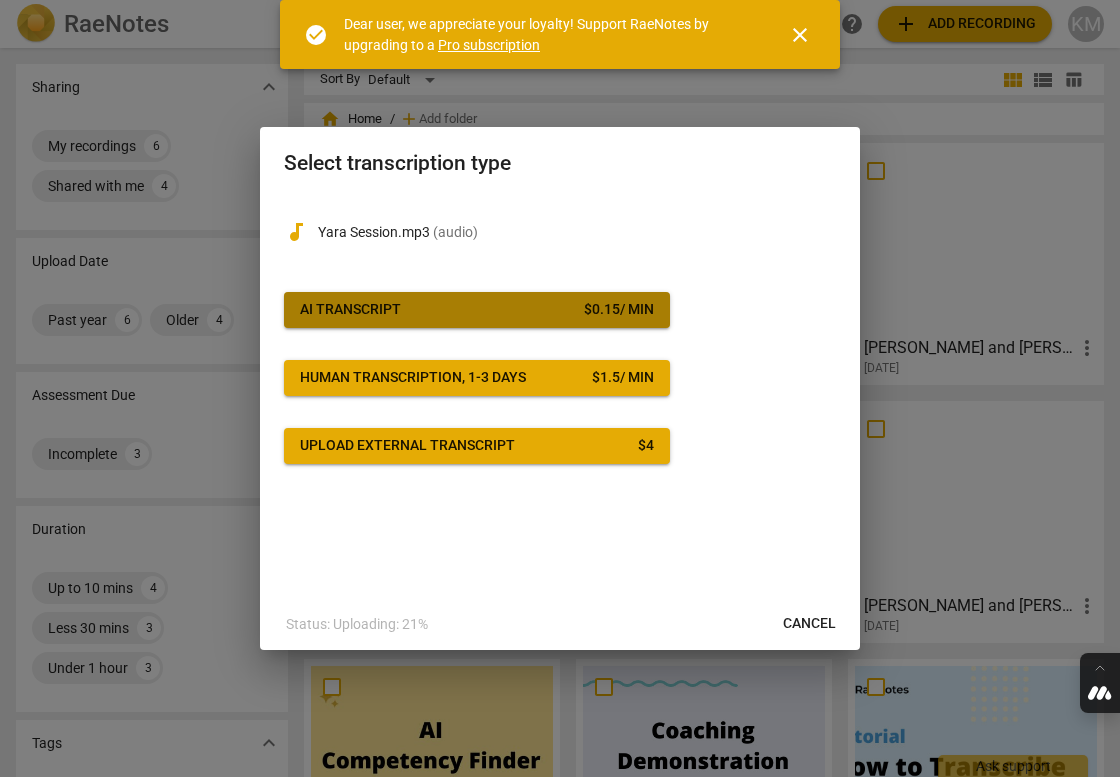 click on "AI Transcript $ 0.15  / min" at bounding box center (477, 310) 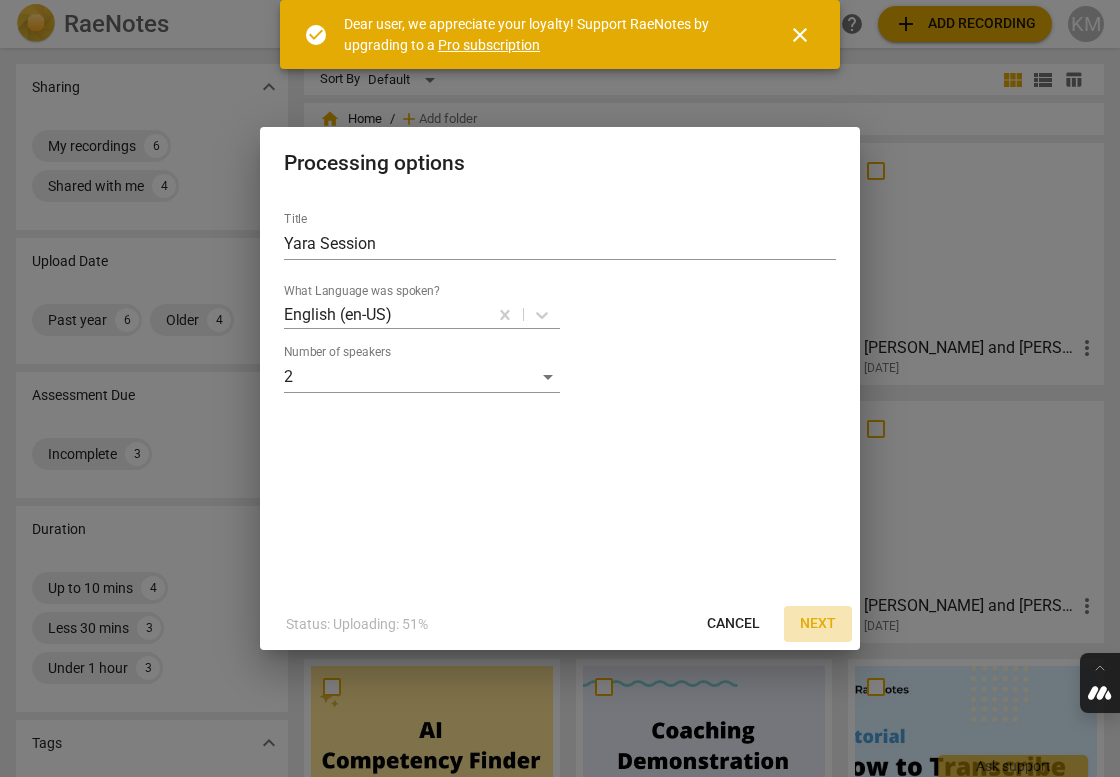 click on "Next" at bounding box center [818, 624] 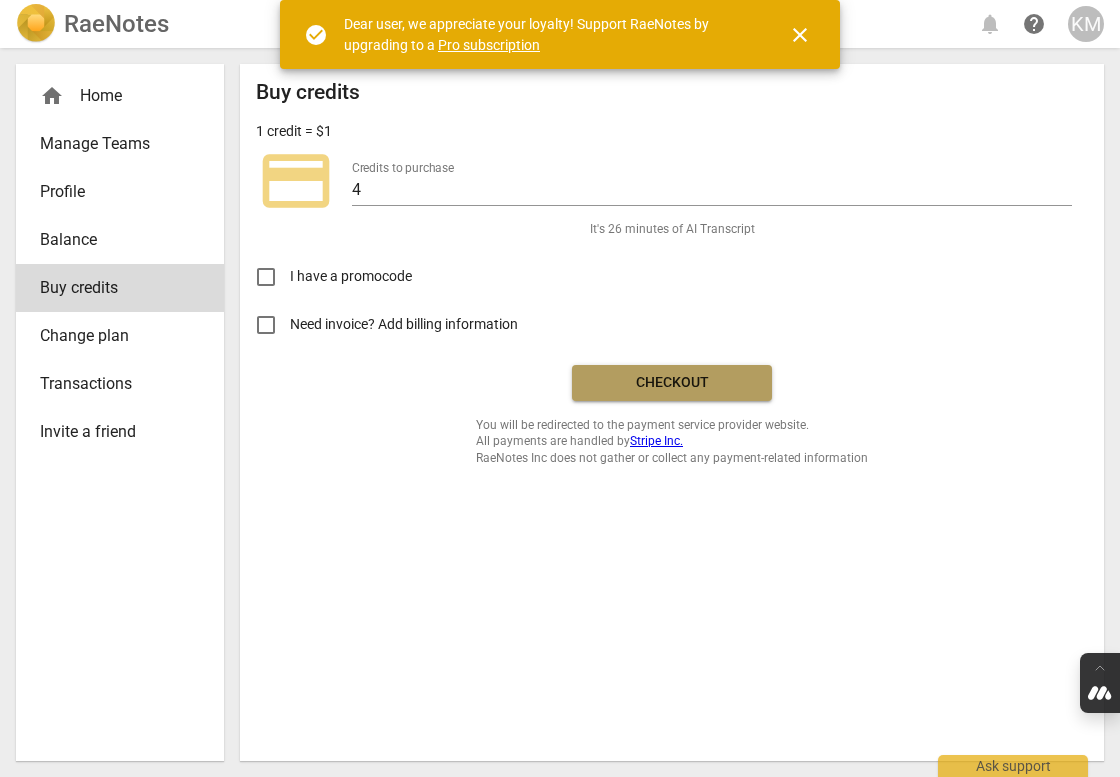 click on "Checkout" at bounding box center [672, 383] 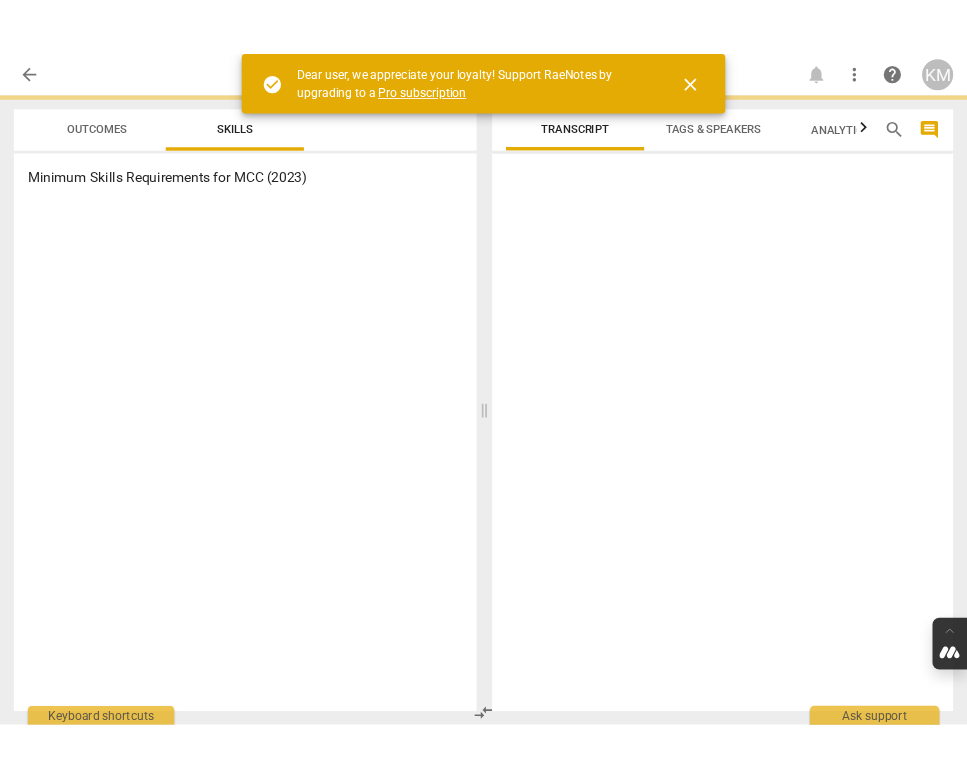 scroll, scrollTop: 0, scrollLeft: 0, axis: both 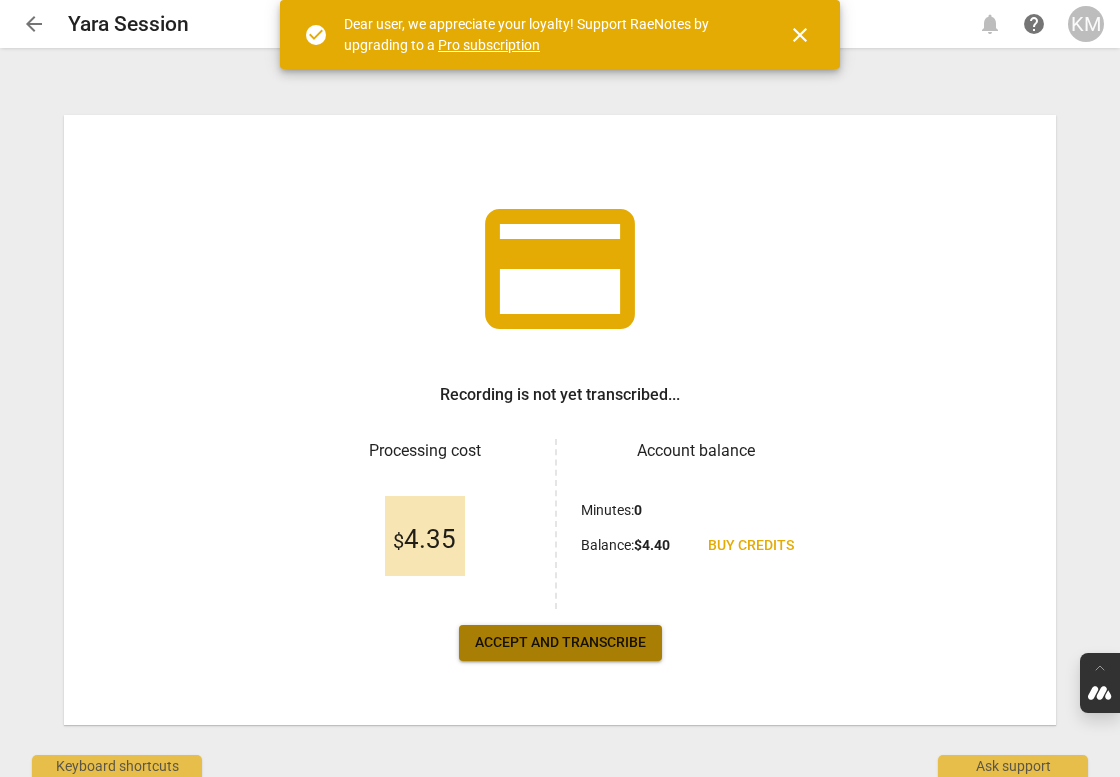 click on "Accept and transcribe" at bounding box center (560, 643) 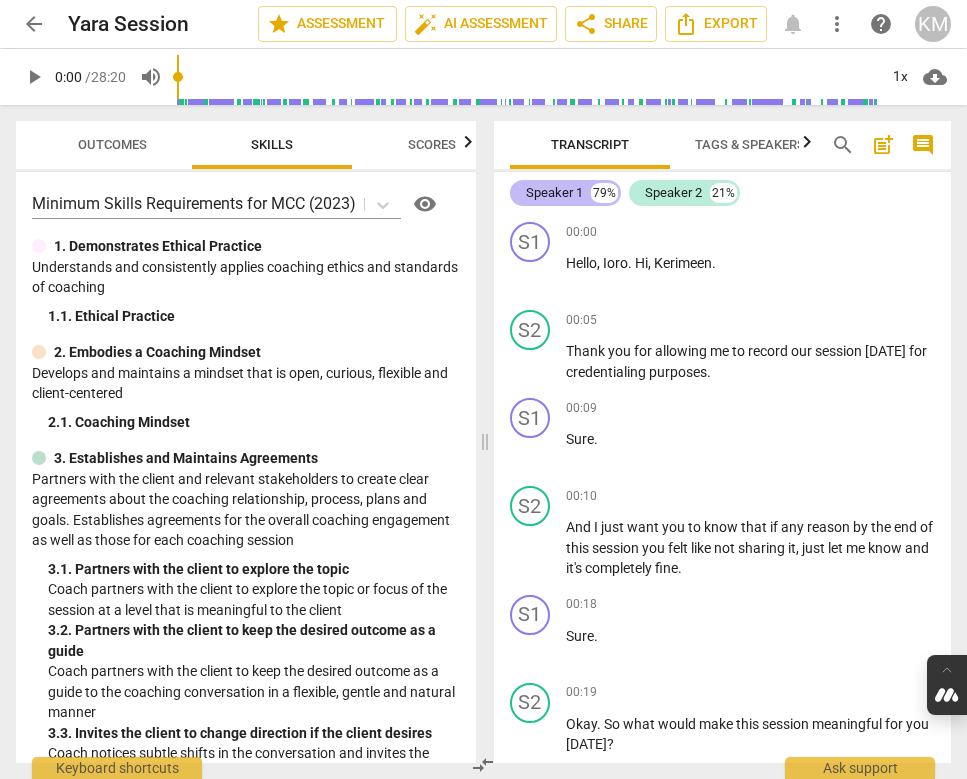 click on "Speaker 1" at bounding box center (554, 193) 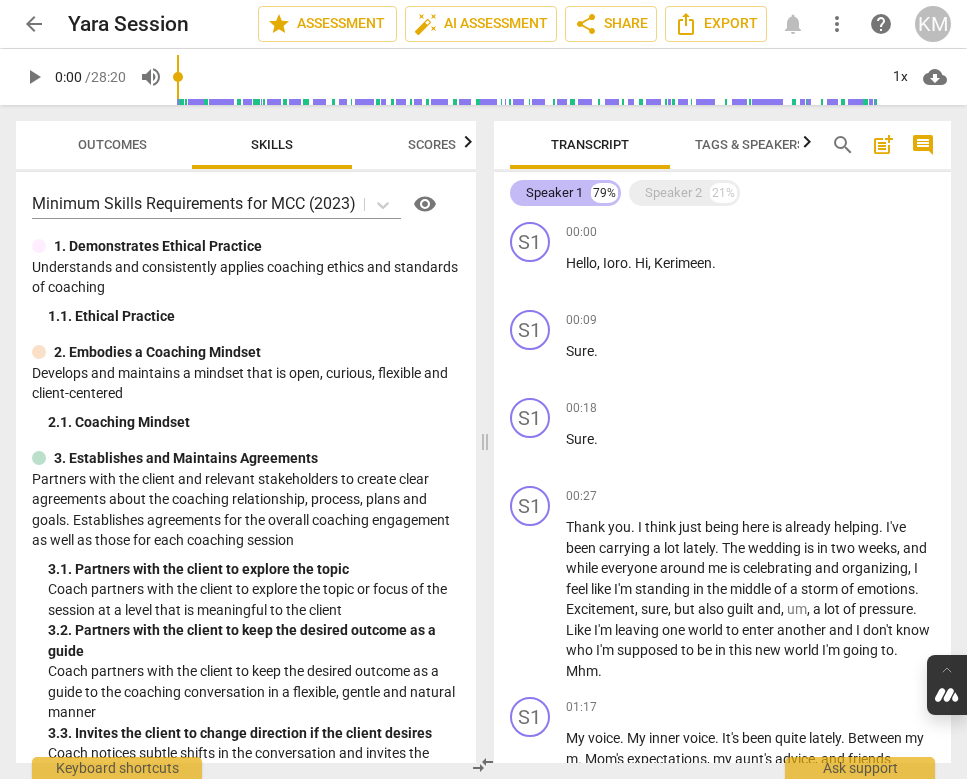click on "Speaker 1" at bounding box center [554, 193] 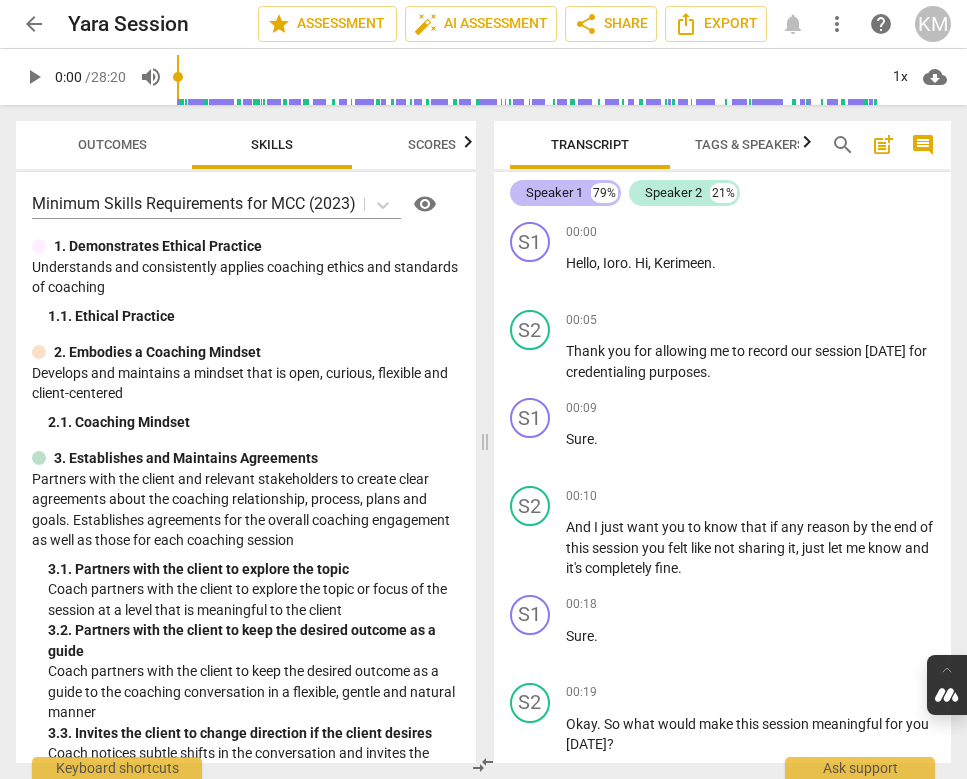click on "Speaker 1" at bounding box center [554, 193] 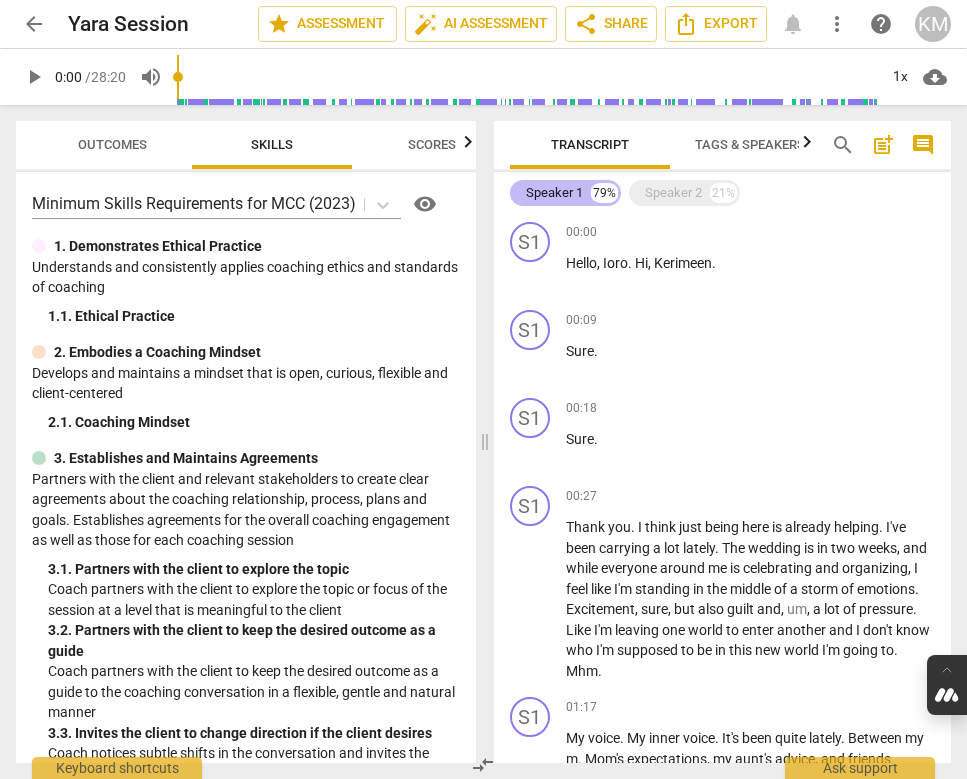 click on "Speaker 1" at bounding box center [554, 193] 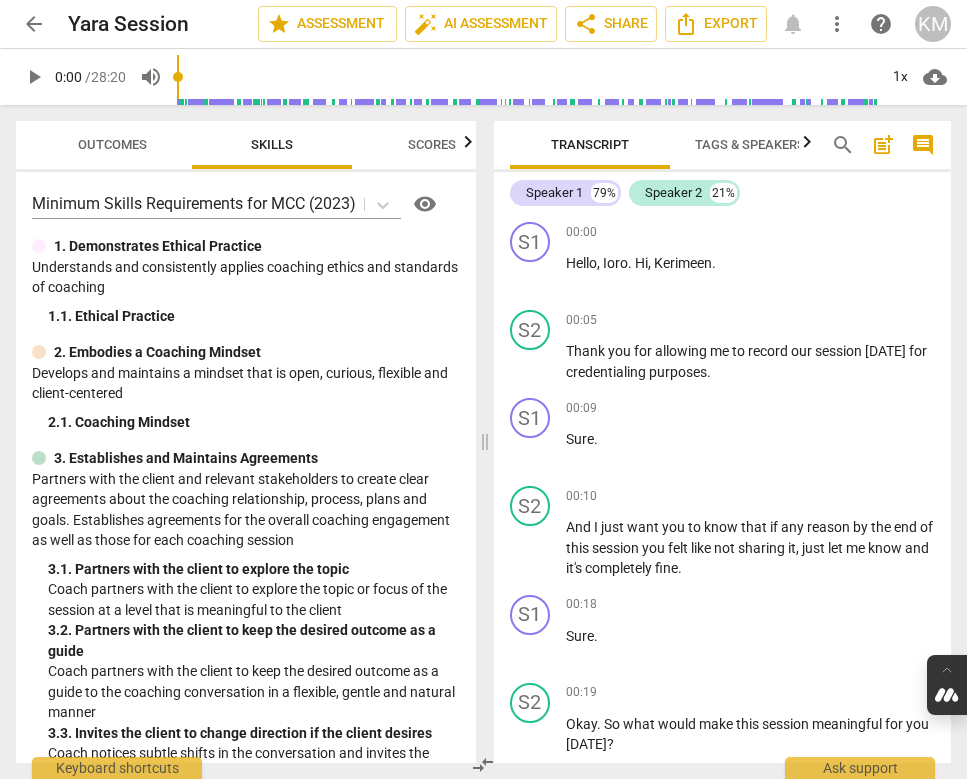 click on "Tags & Speakers" at bounding box center [750, 145] 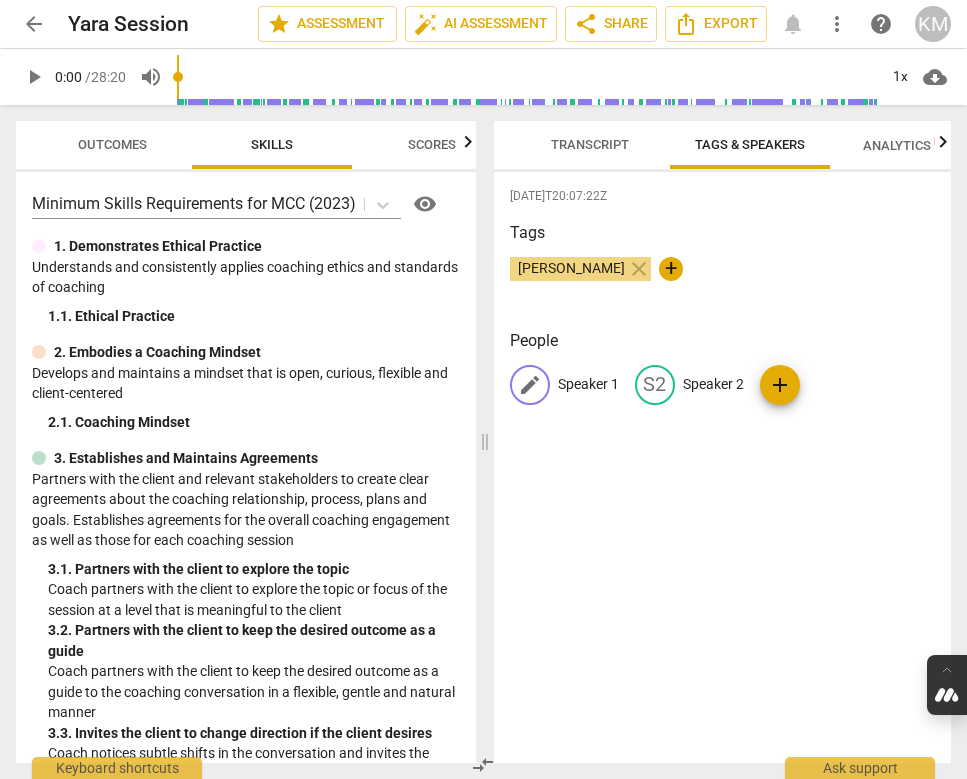 click on "edit" at bounding box center (530, 385) 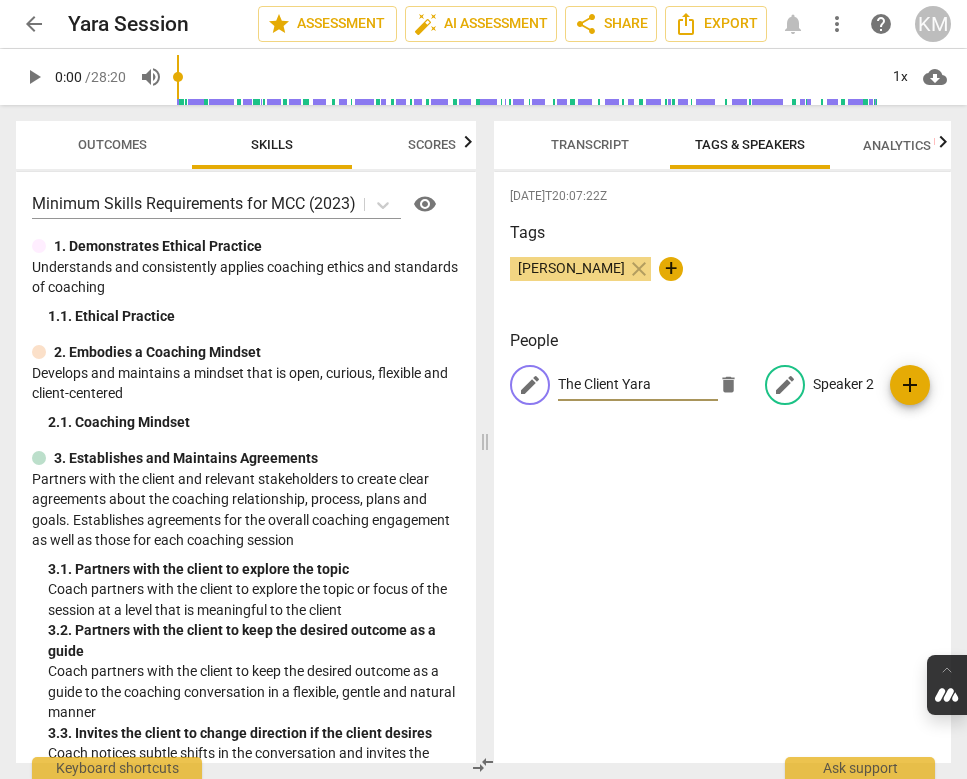 type on "The Client Yara" 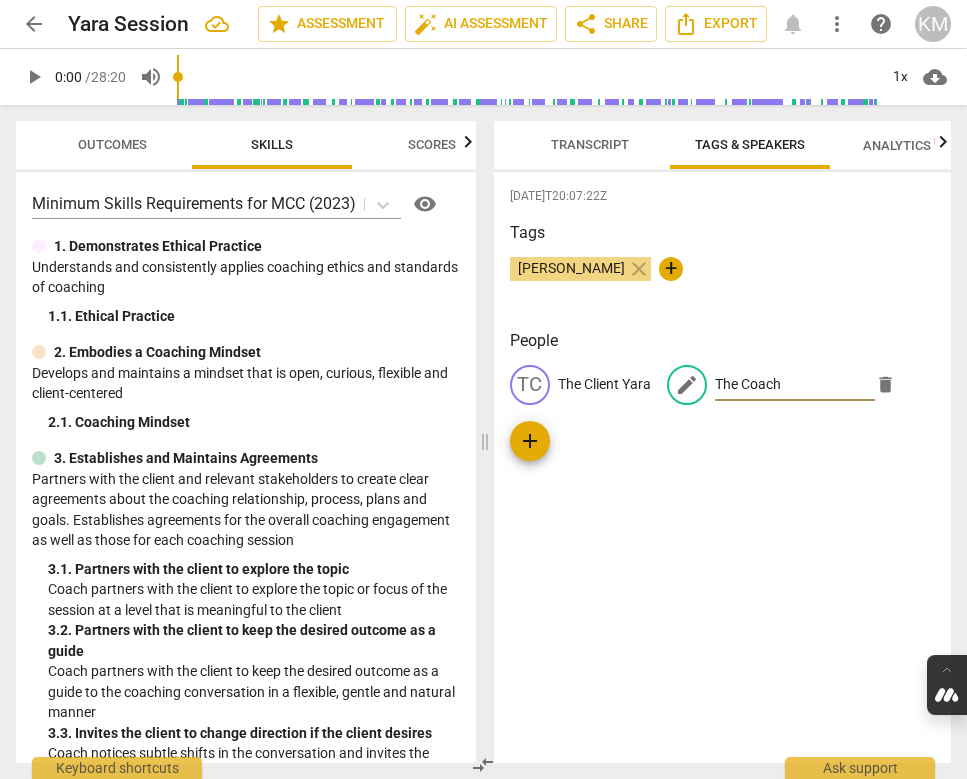 type on "The Coach" 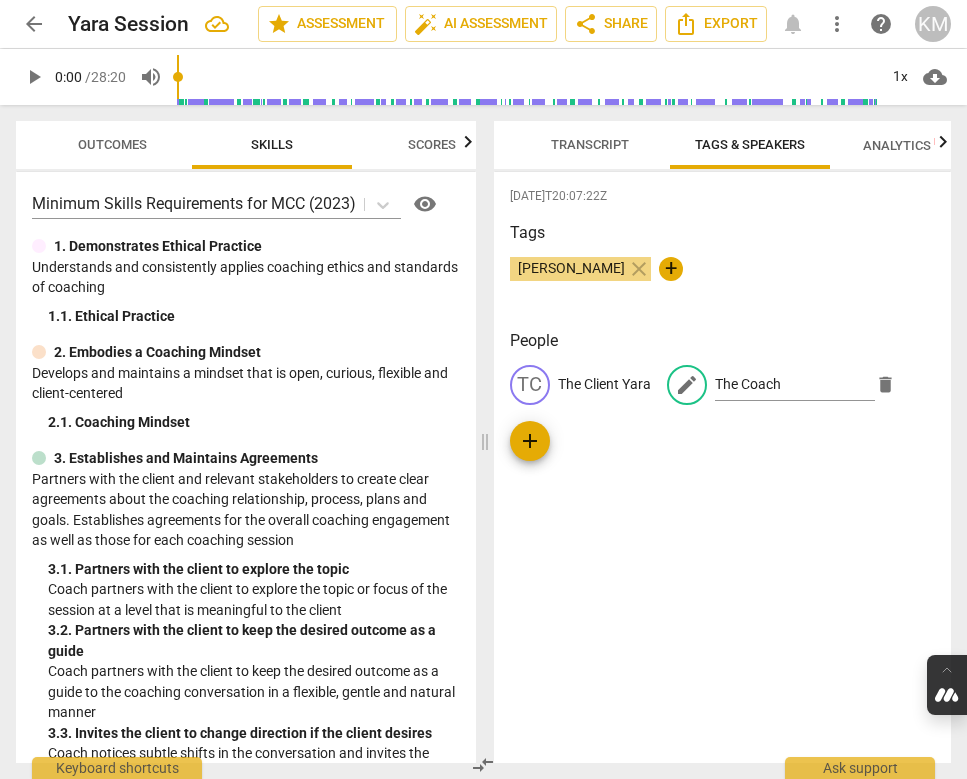 click on "People TC The Client Yara edit The Coach delete add" at bounding box center [723, 403] 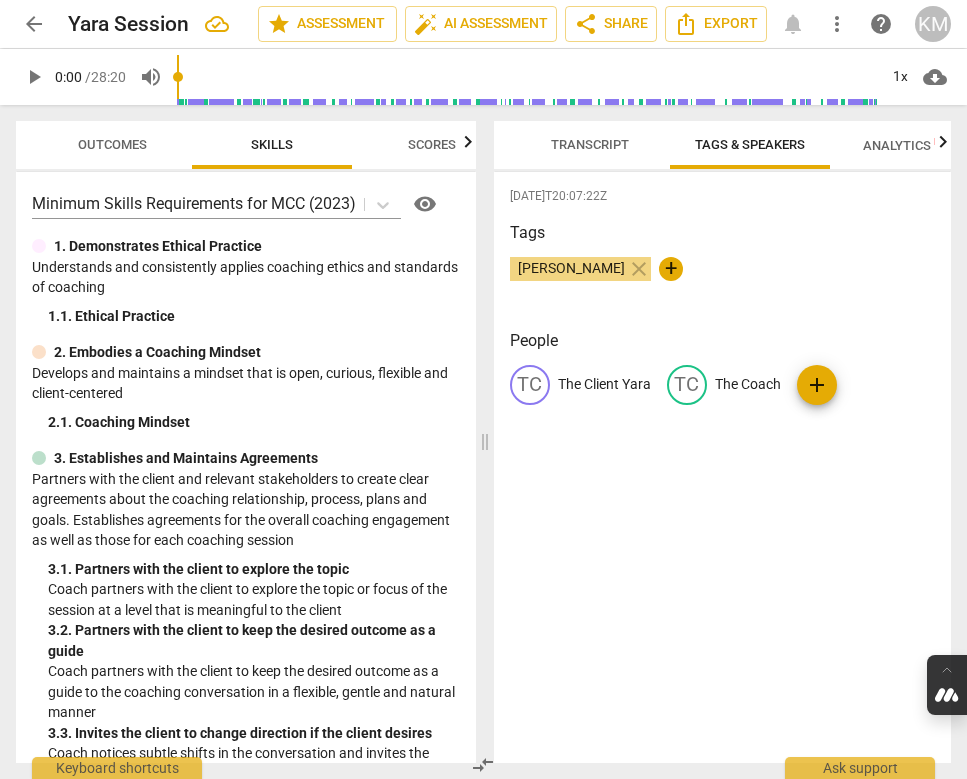 click on "+" at bounding box center (671, 269) 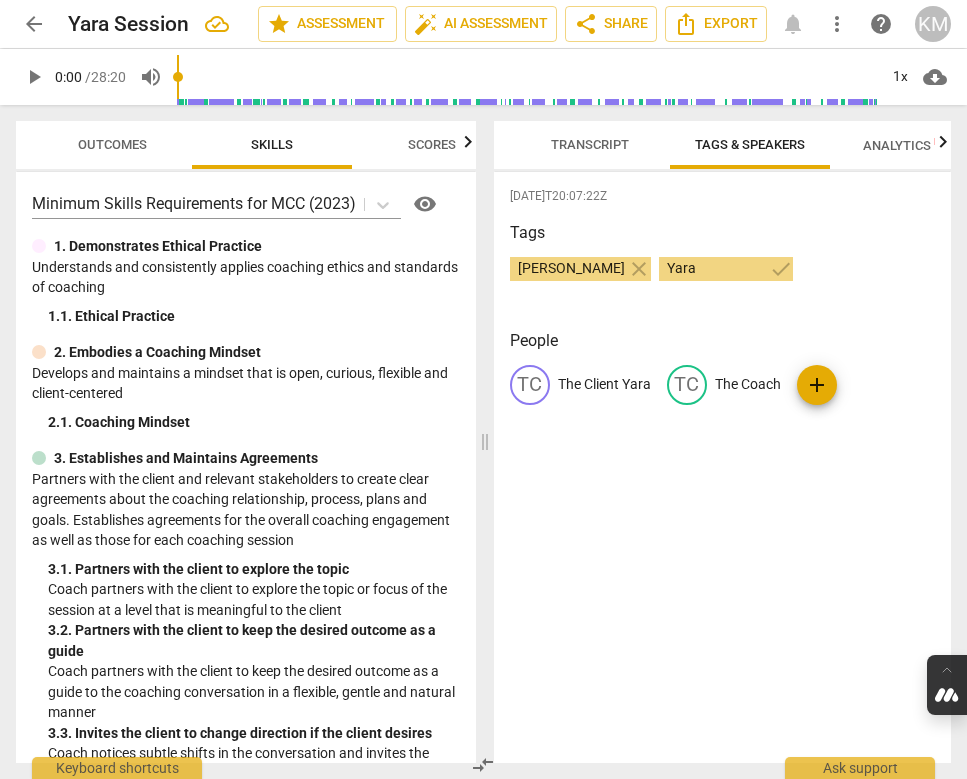 type on "Yara" 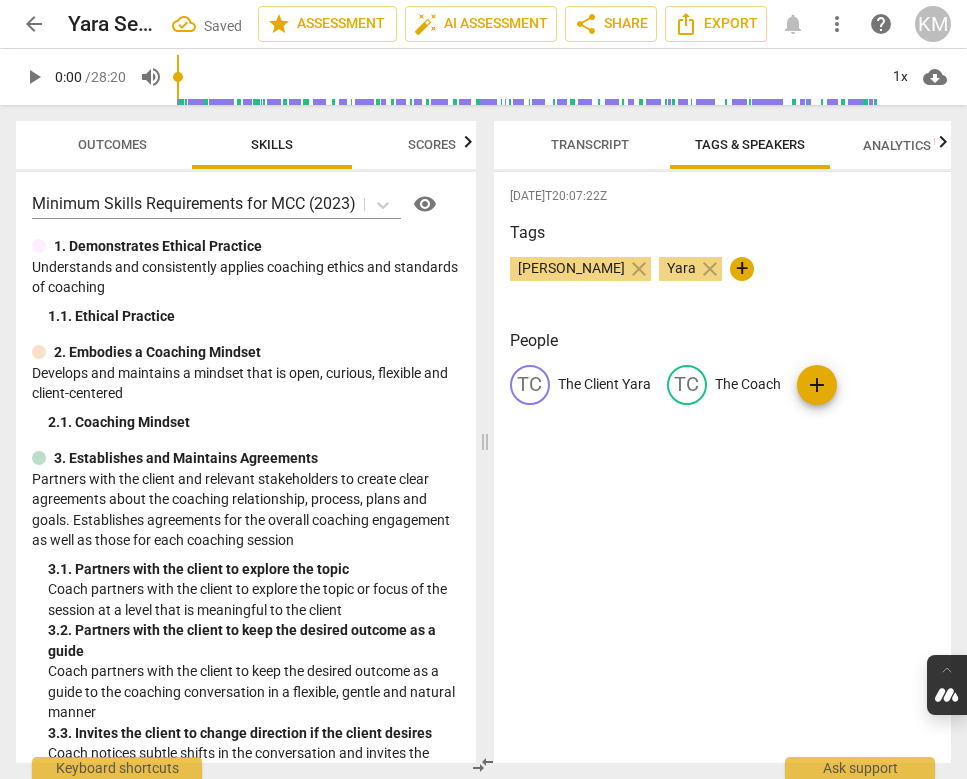 click on "Transcript" at bounding box center (590, 144) 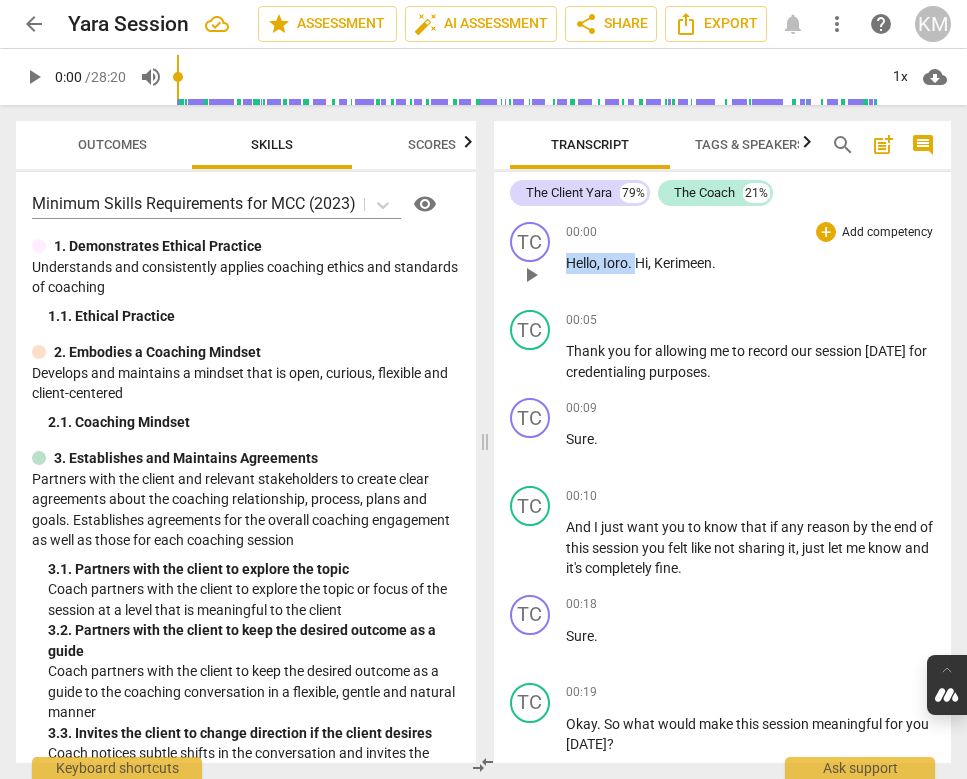 drag, startPoint x: 634, startPoint y: 264, endPoint x: 565, endPoint y: 264, distance: 69 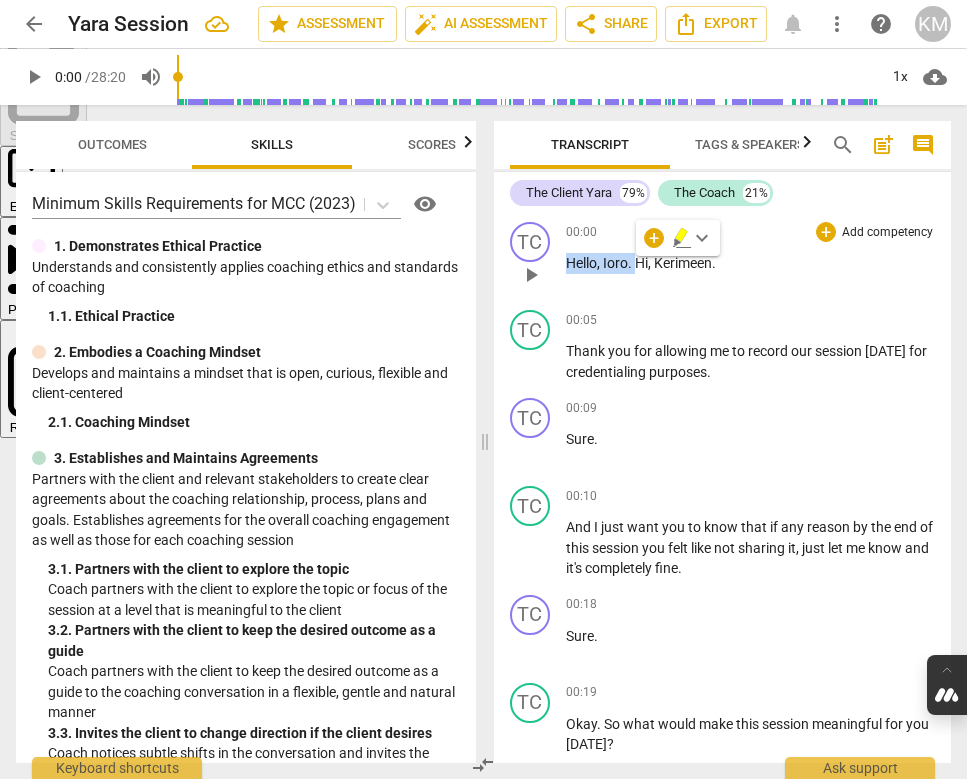 type 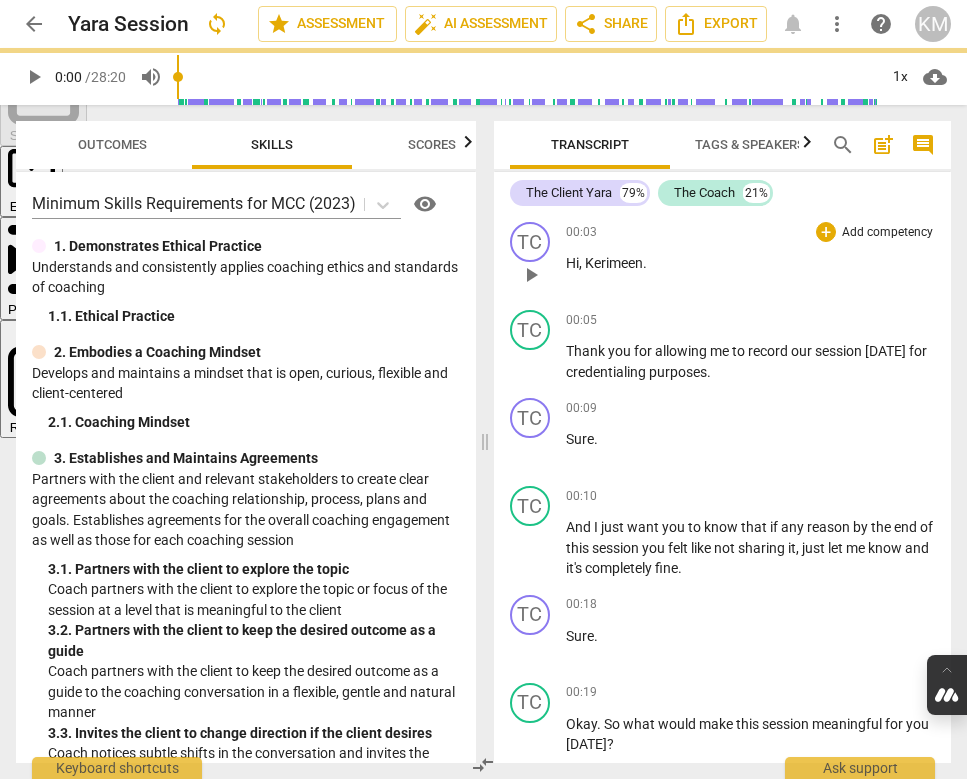 click on "Kerimeen" at bounding box center (614, 263) 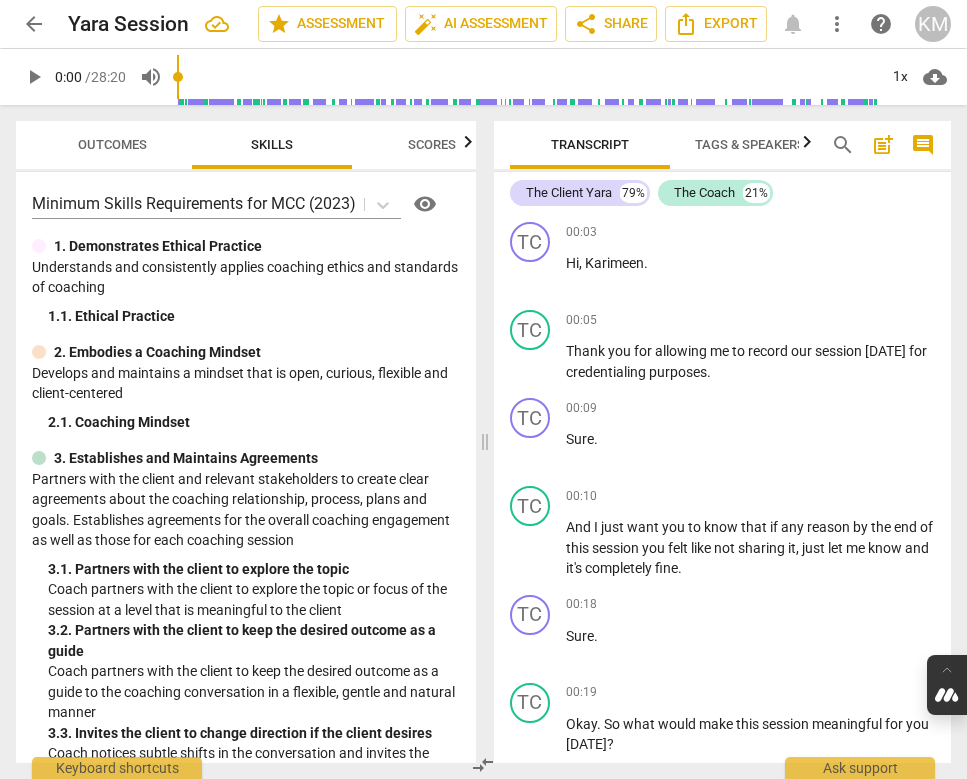 click on "Tags & Speakers" at bounding box center [750, 144] 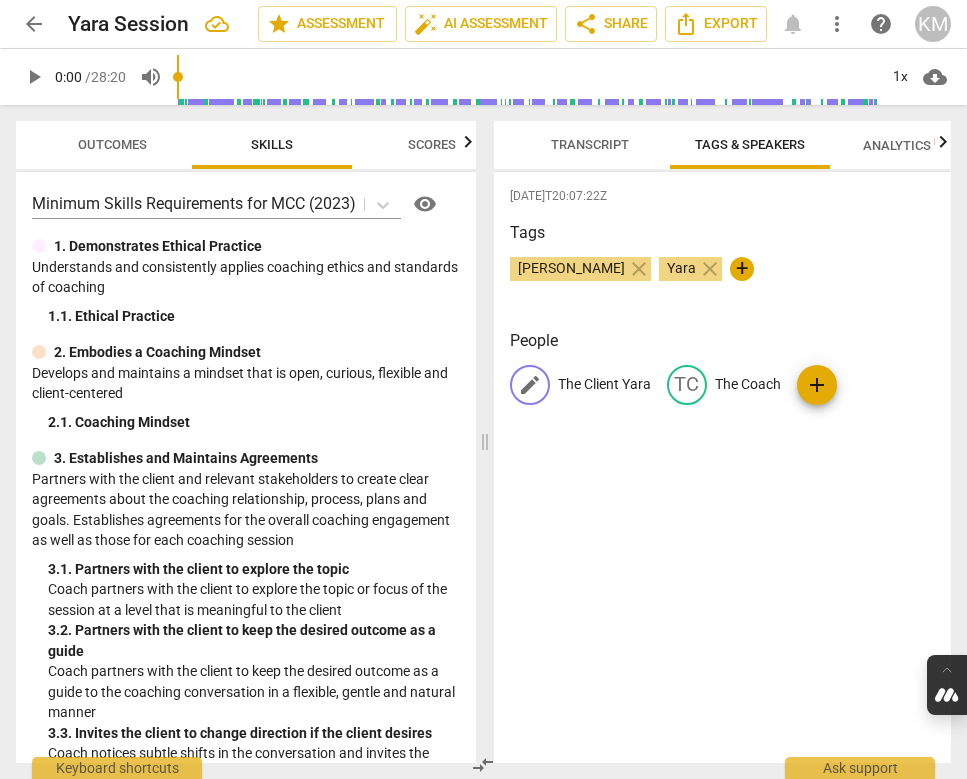 click on "The Client Yara" at bounding box center [604, 384] 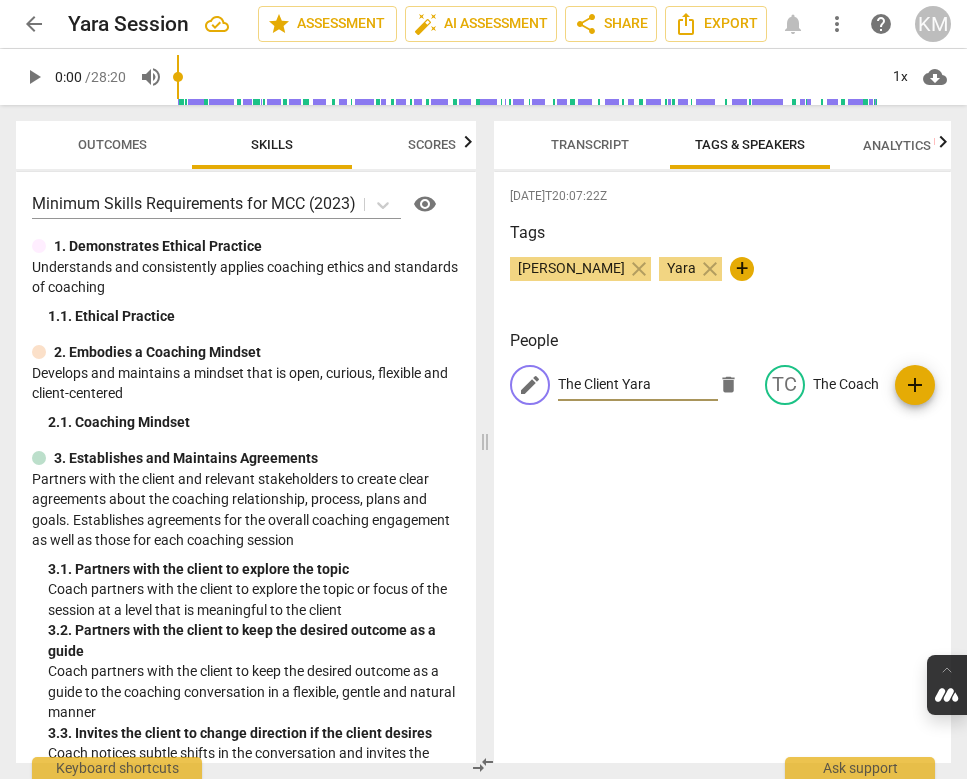 click on "The Client Yara" at bounding box center [638, 385] 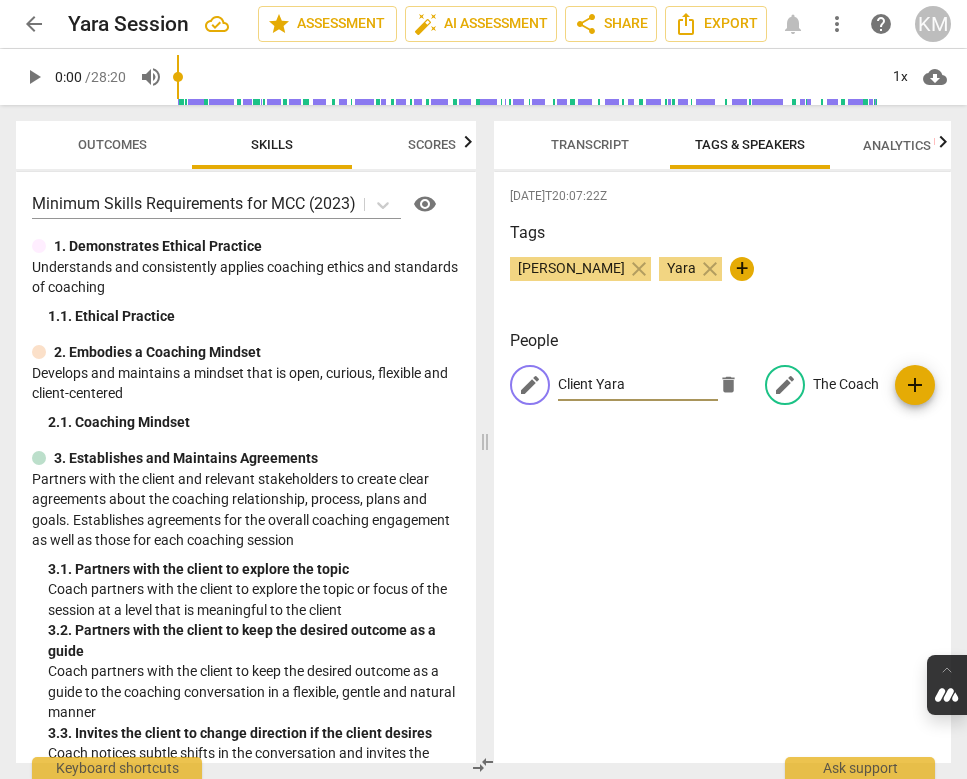 type on "Client Yara" 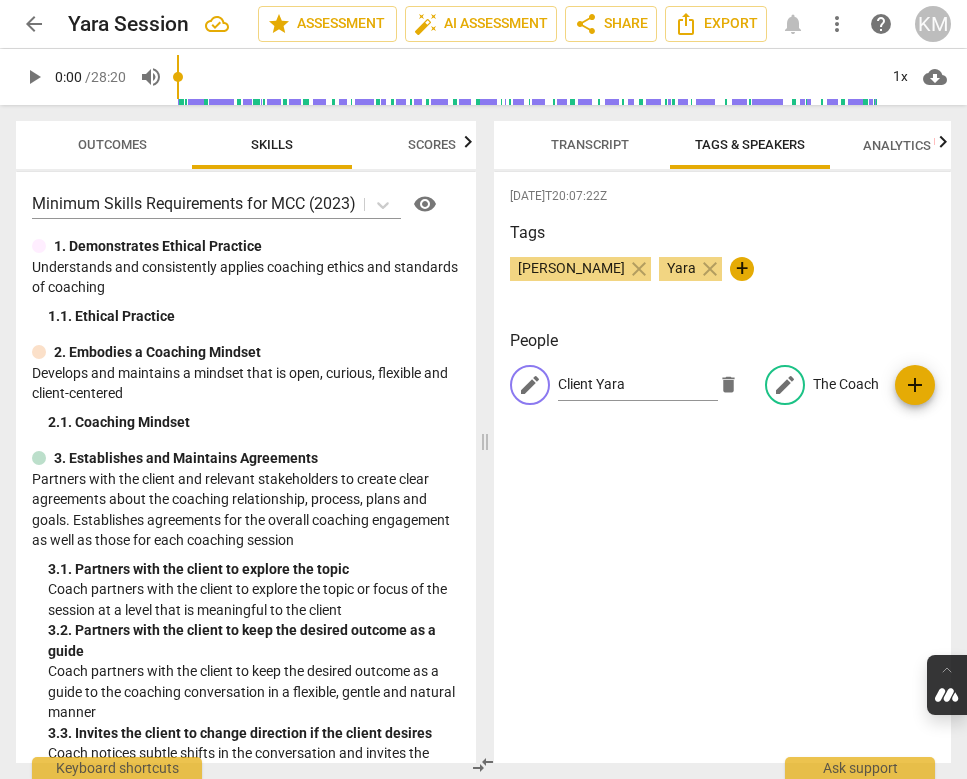 click on "The Coach" at bounding box center (846, 384) 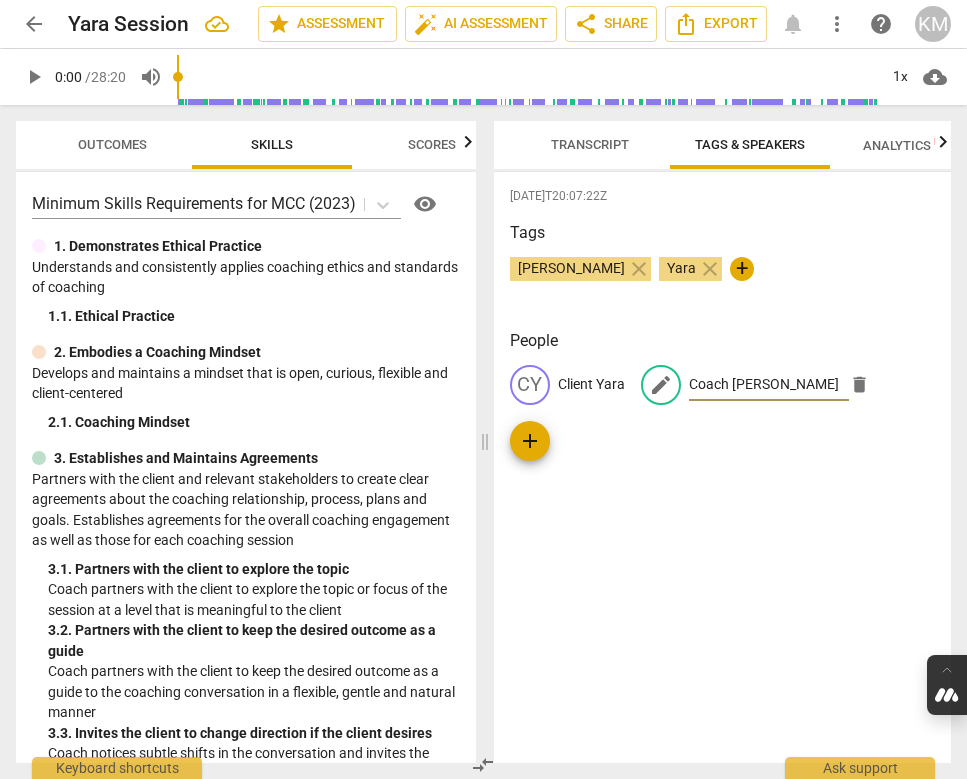 type on "Coach [PERSON_NAME]" 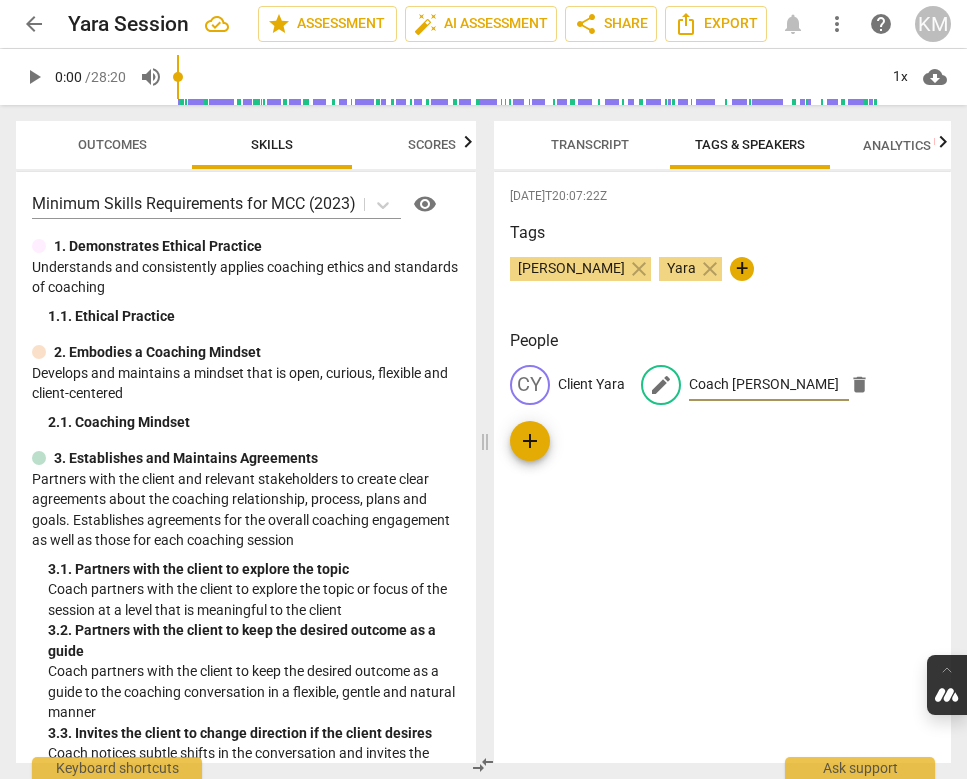 click on "Client Yara" at bounding box center (591, 384) 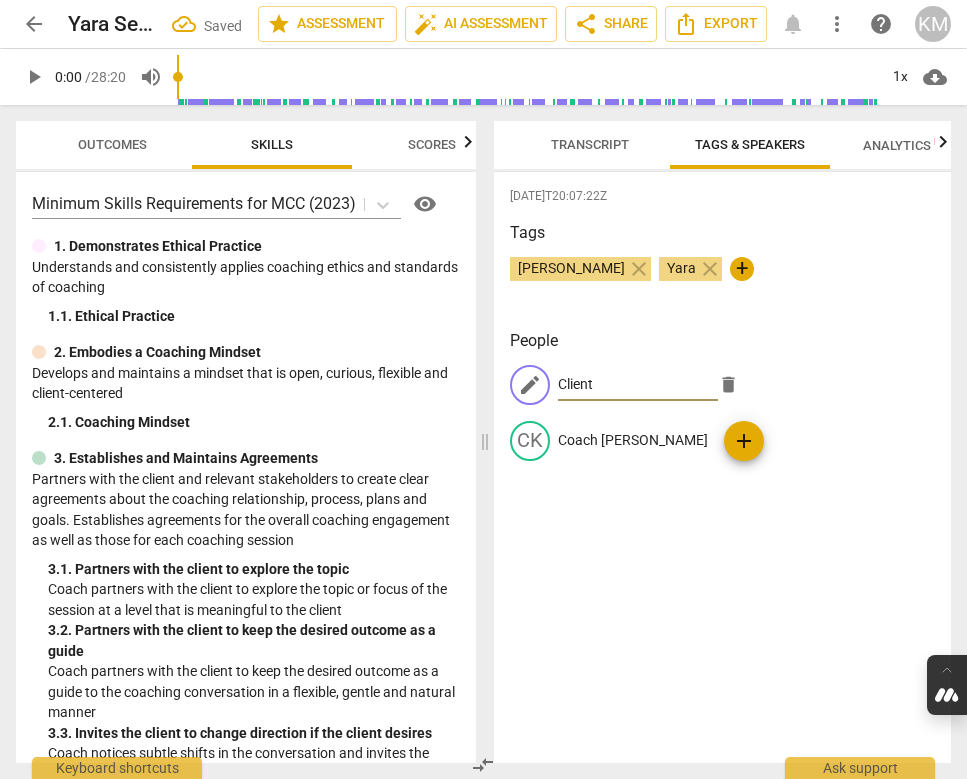 type on "Client" 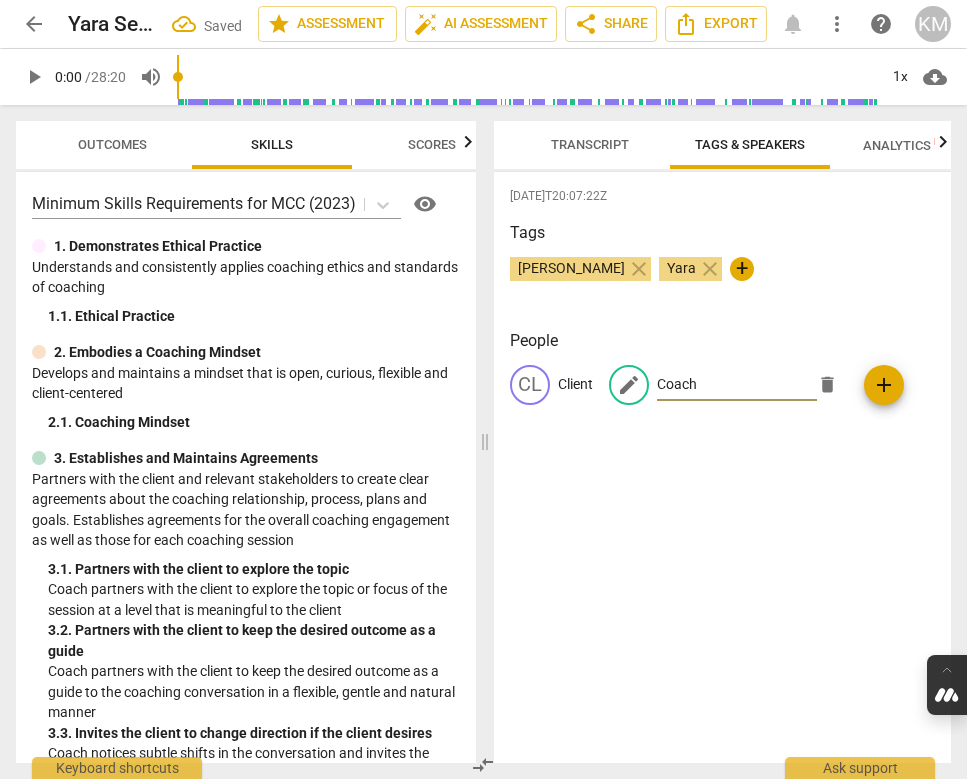 type on "Coach" 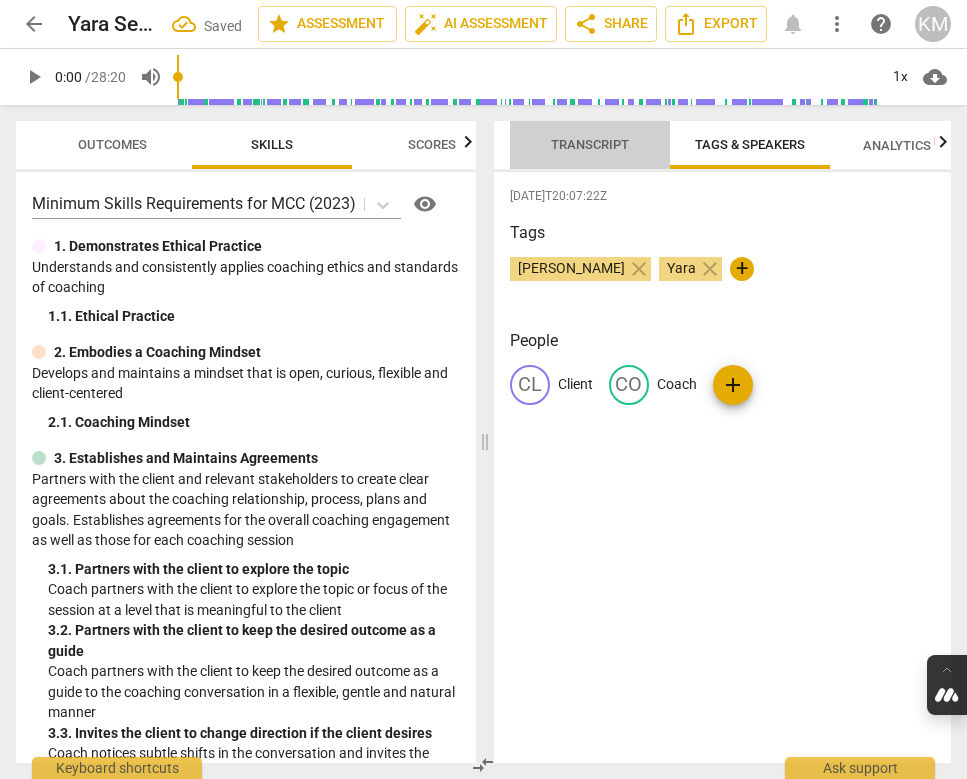 click on "Transcript" at bounding box center [590, 144] 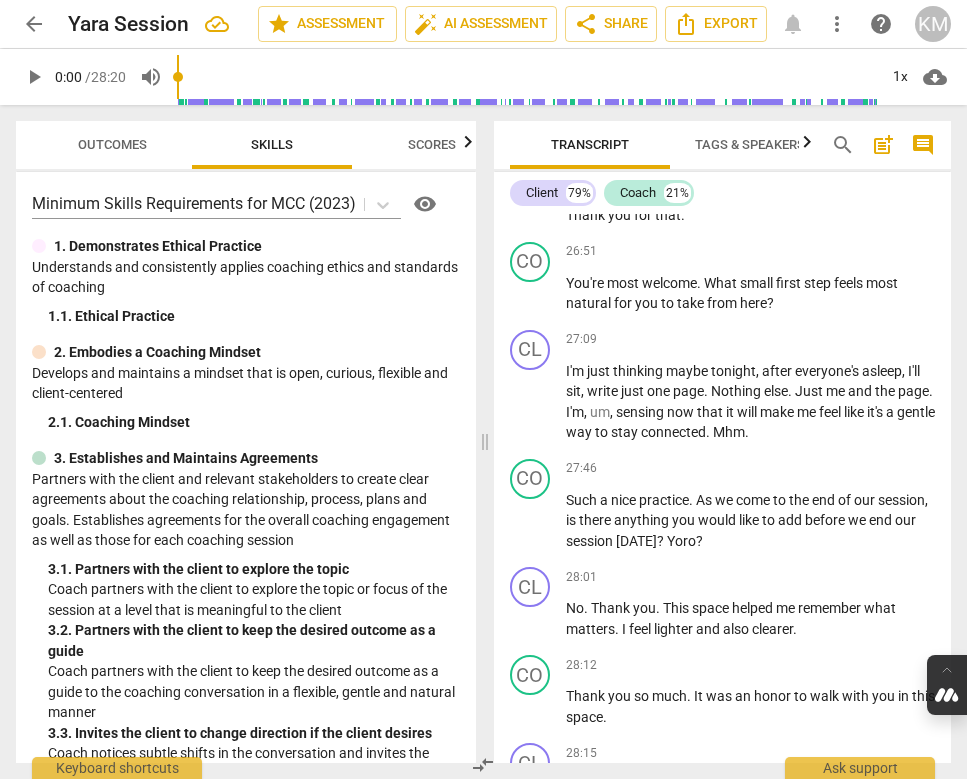 scroll, scrollTop: 7861, scrollLeft: 0, axis: vertical 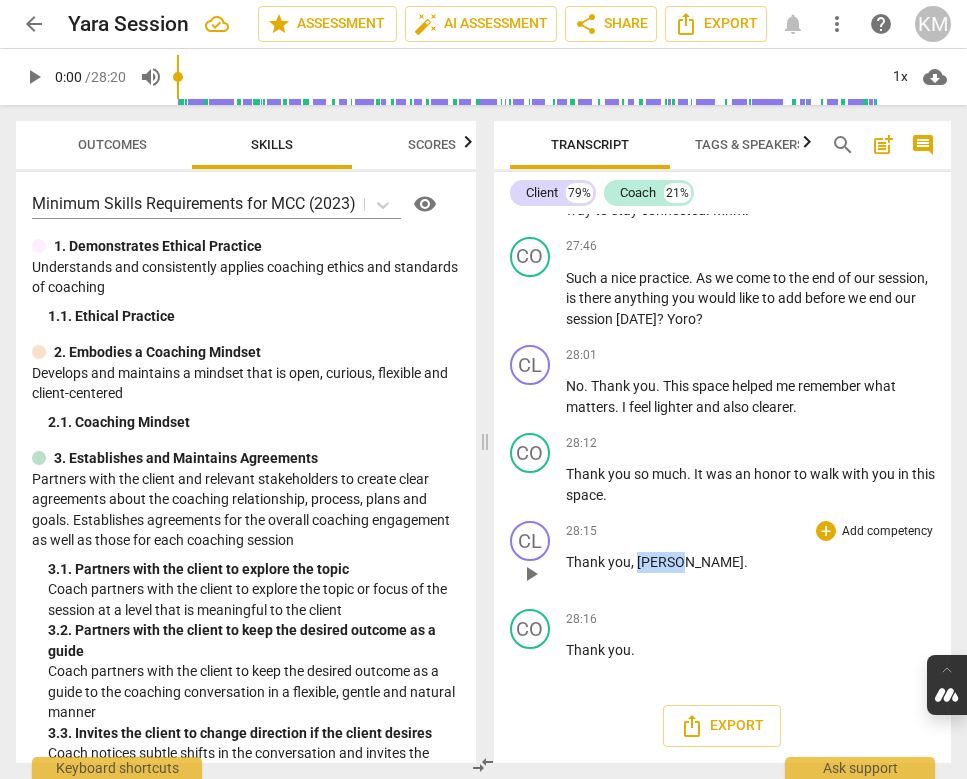 drag, startPoint x: 672, startPoint y: 563, endPoint x: 636, endPoint y: 563, distance: 36 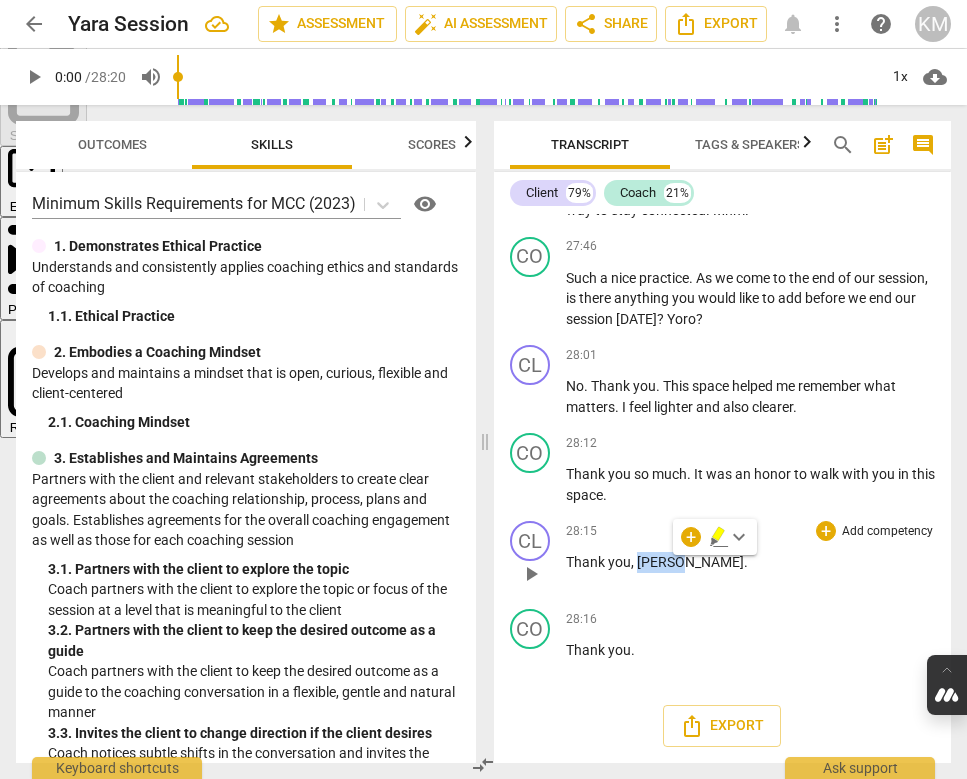 type 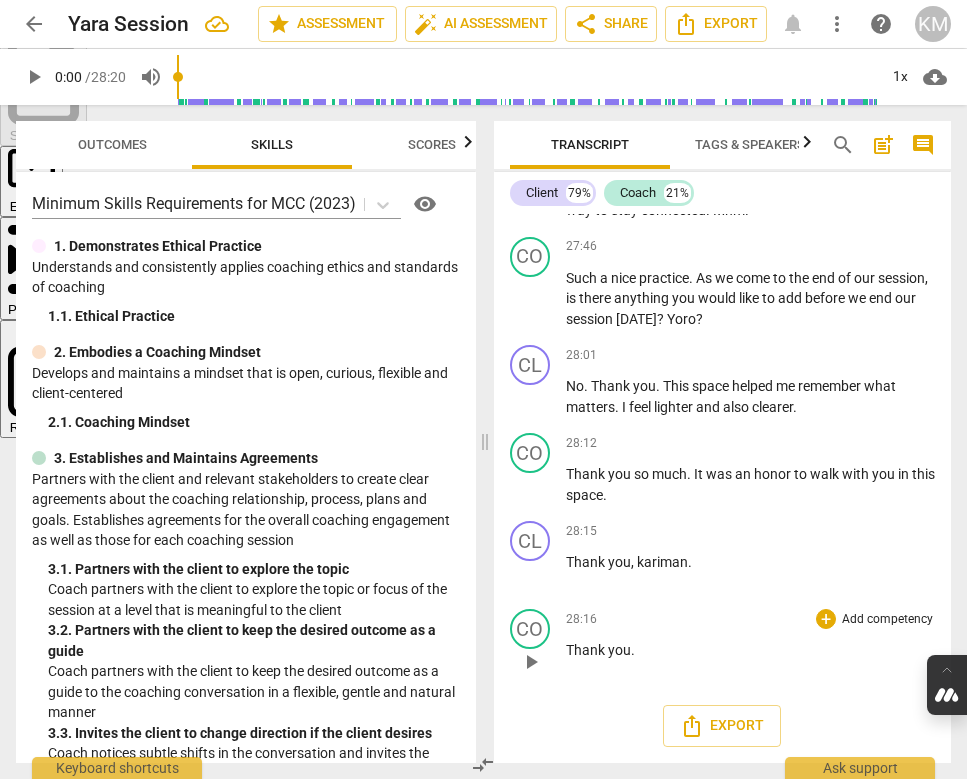 click on "Thank   you ." at bounding box center [751, 650] 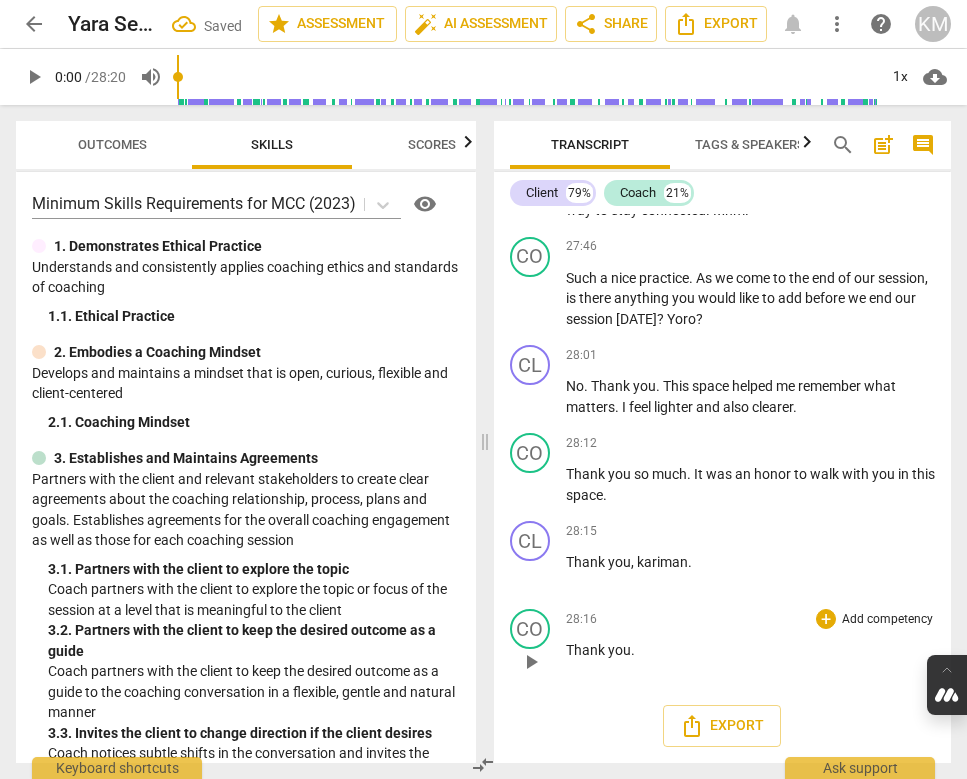 type 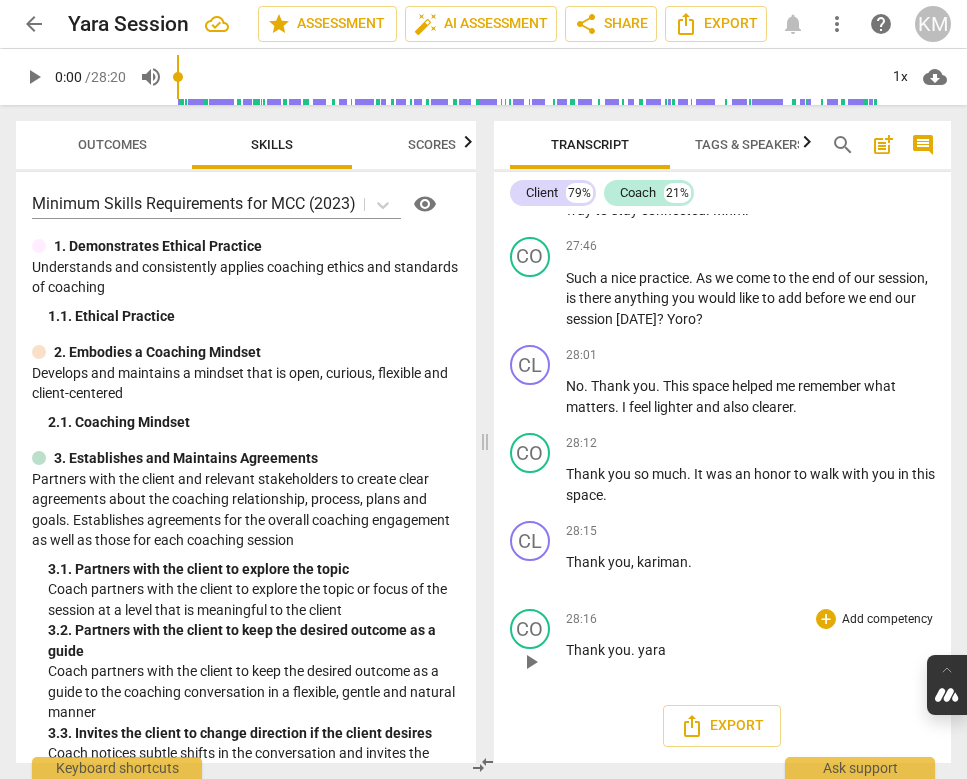 scroll, scrollTop: 7861, scrollLeft: 0, axis: vertical 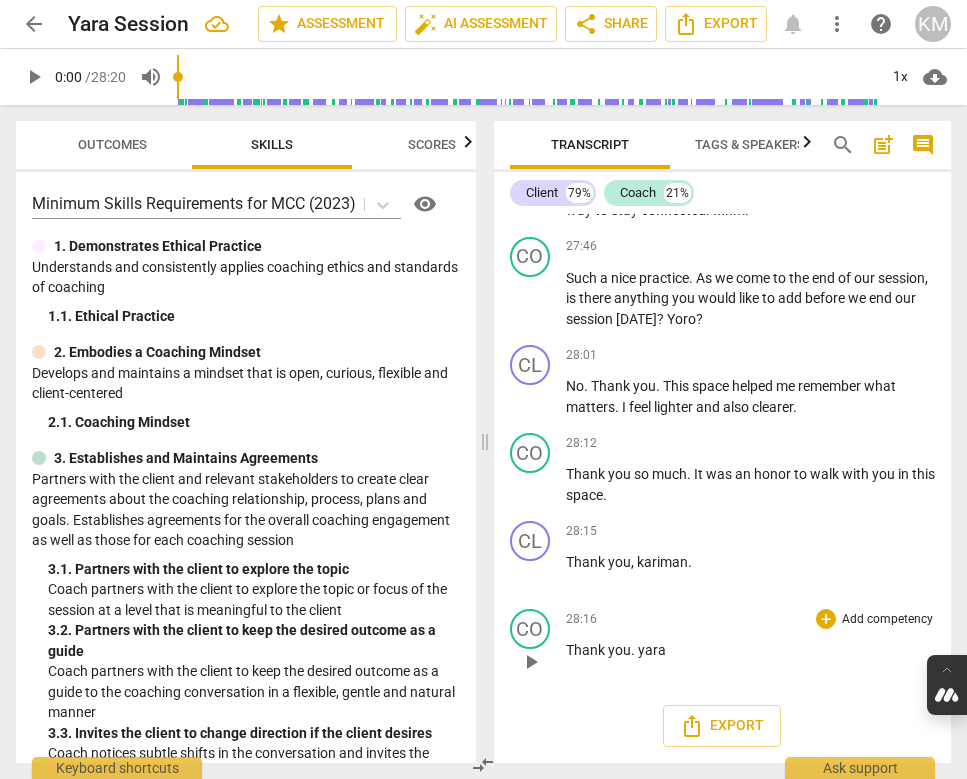 click on "Scores" at bounding box center [432, 144] 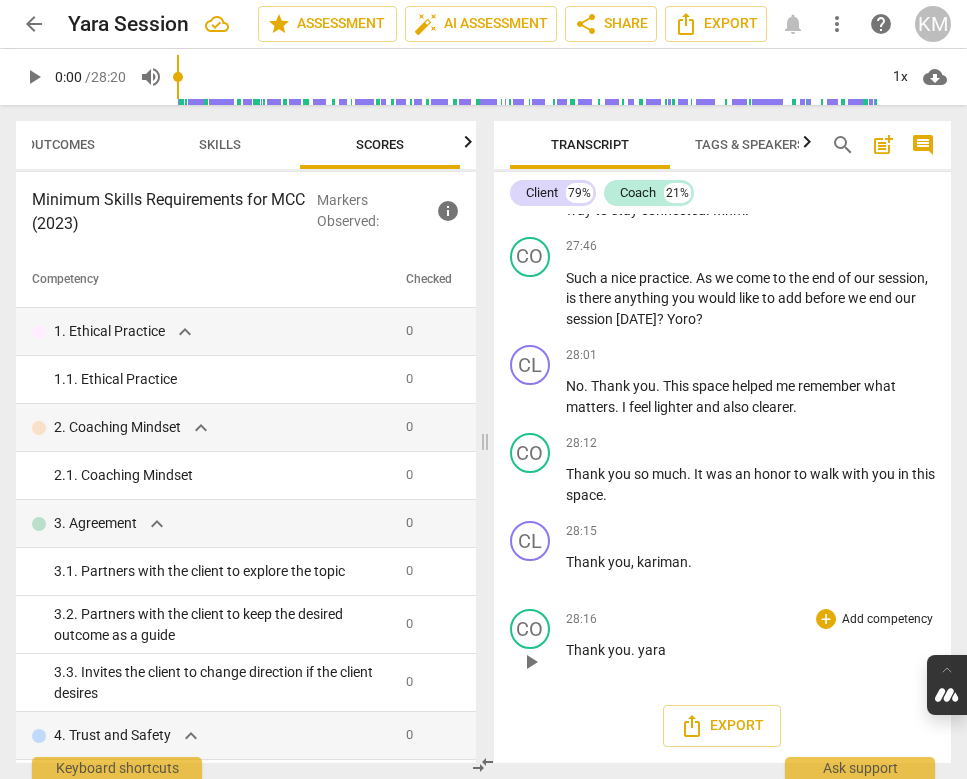 scroll, scrollTop: 0, scrollLeft: 52, axis: horizontal 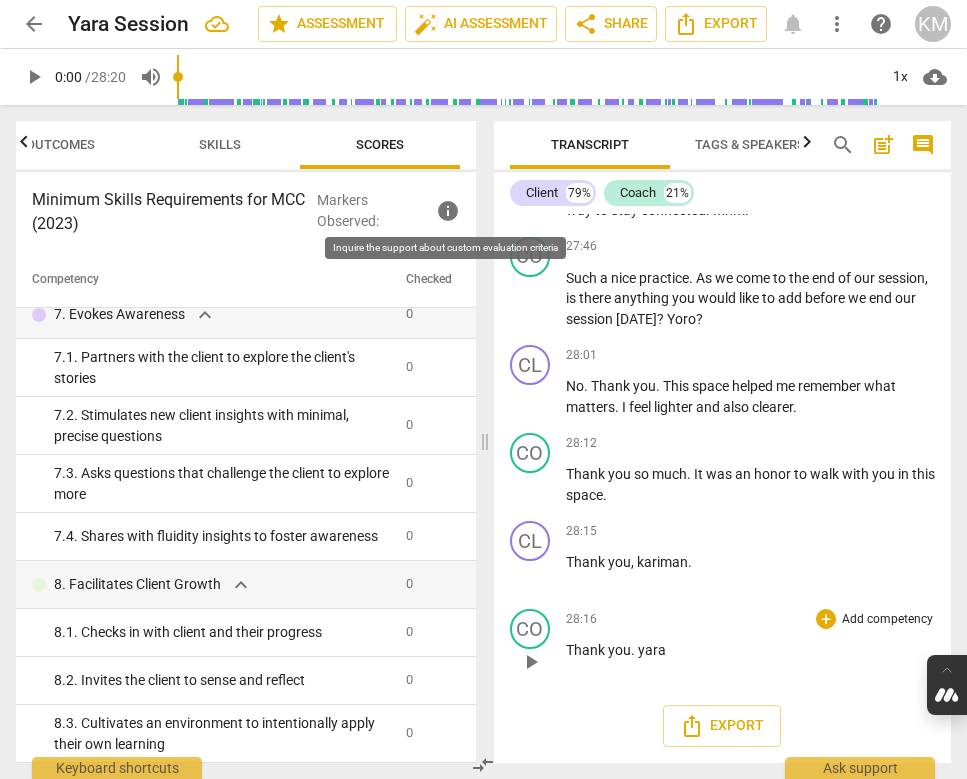 click on "info" at bounding box center (448, 211) 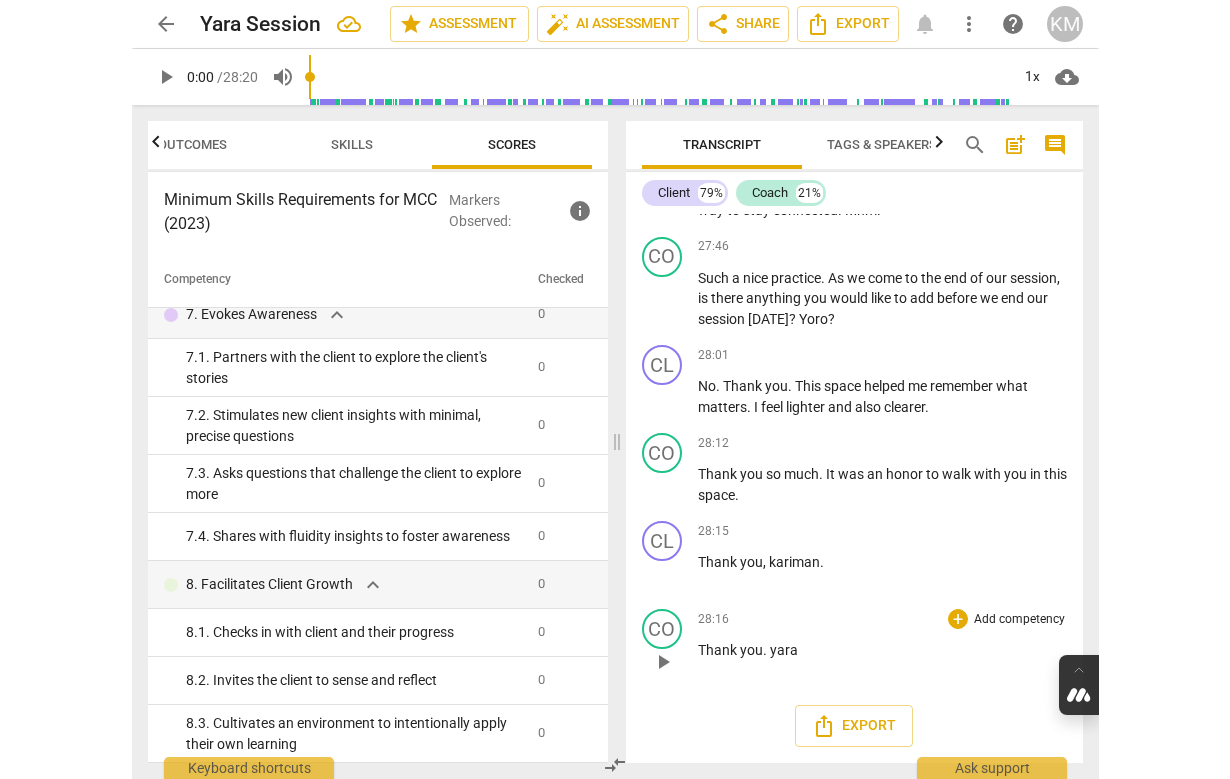 scroll, scrollTop: 0, scrollLeft: 0, axis: both 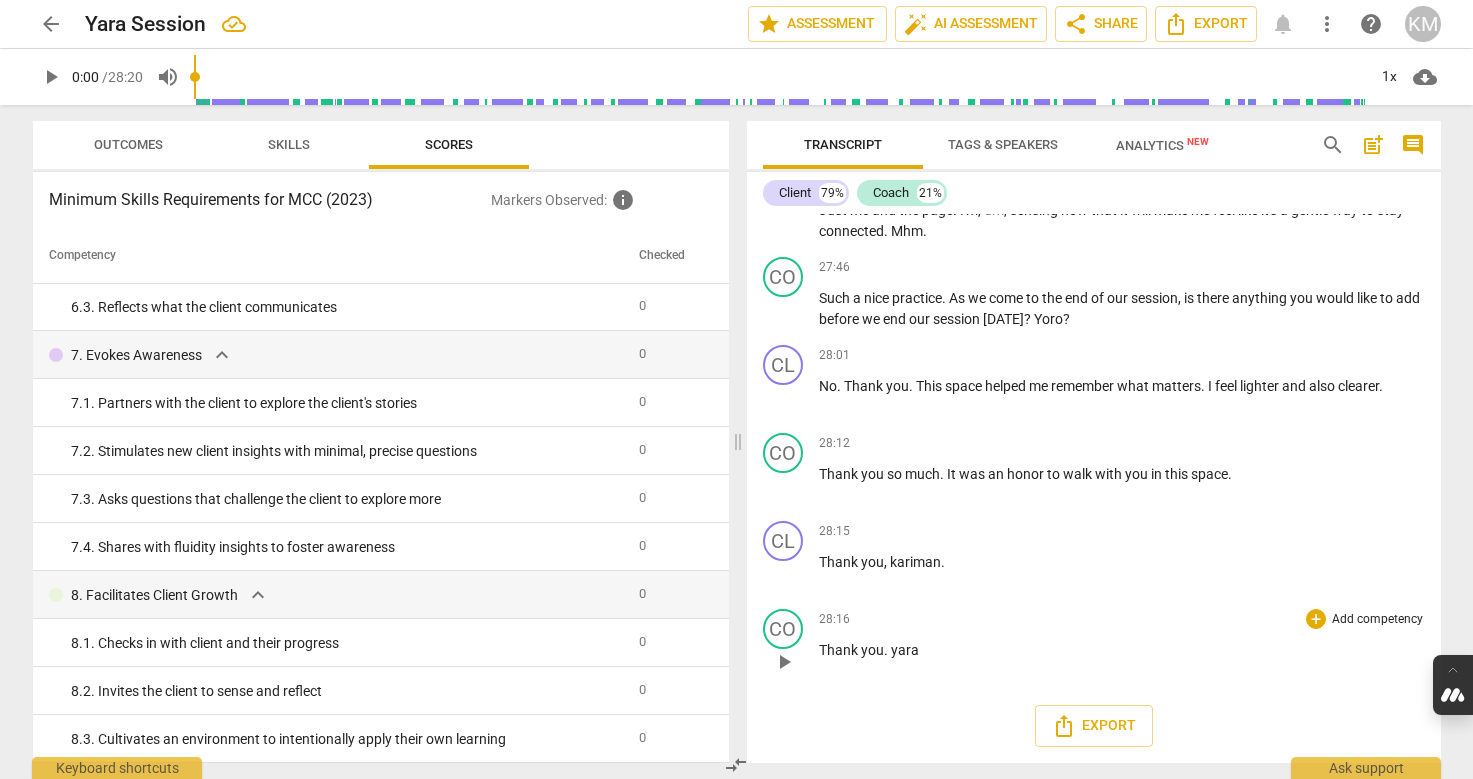 click on "Analytics   New" at bounding box center (1162, 145) 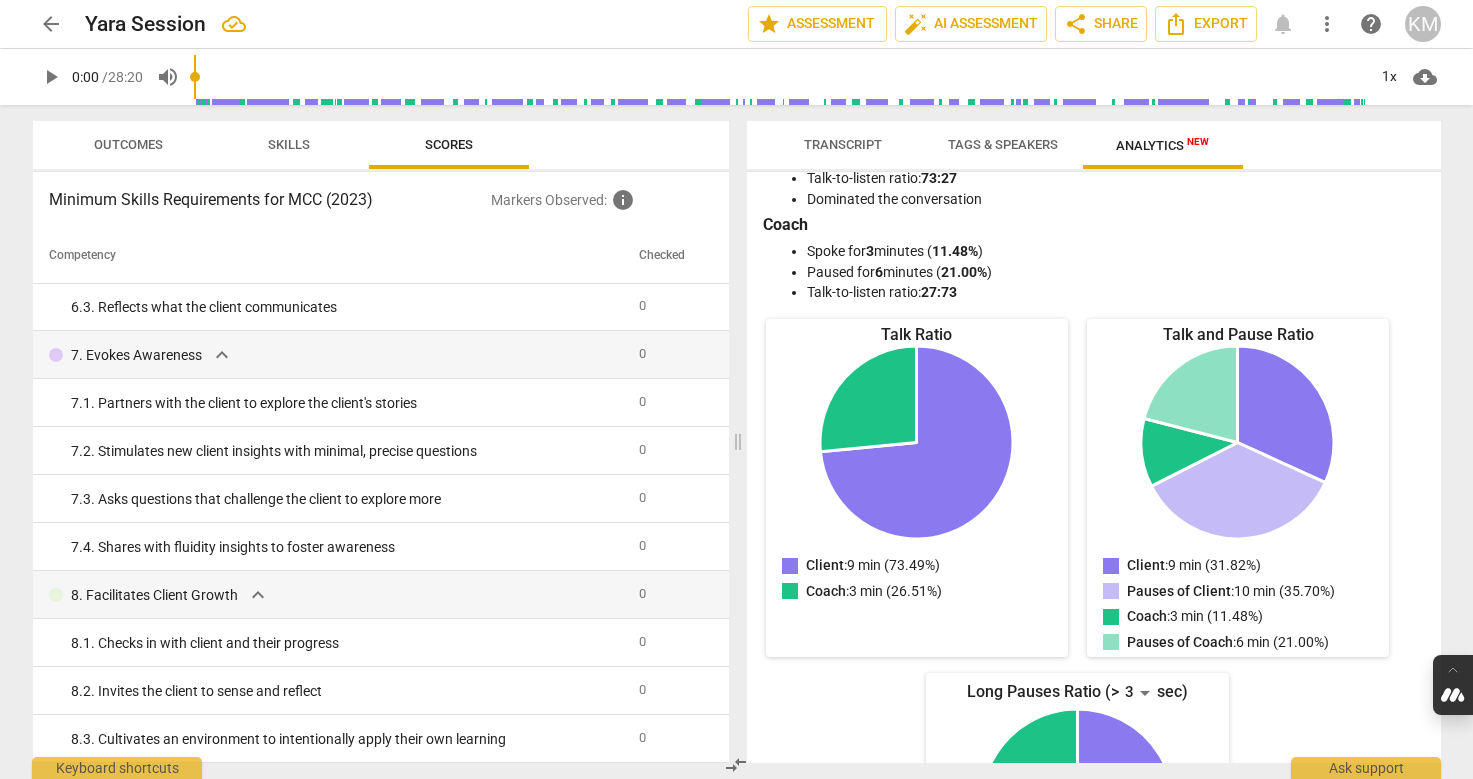 scroll, scrollTop: 63, scrollLeft: 0, axis: vertical 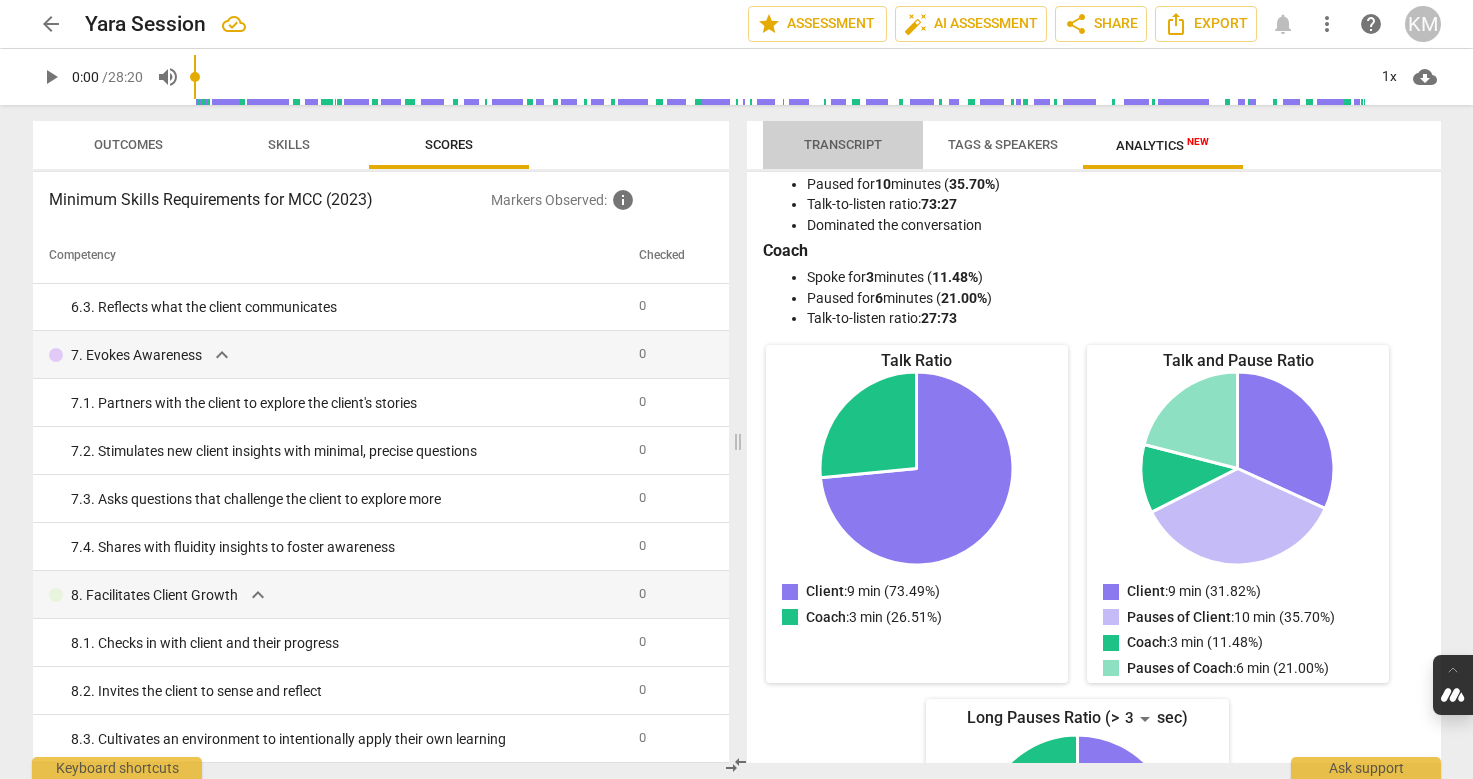click on "Transcript" at bounding box center (843, 144) 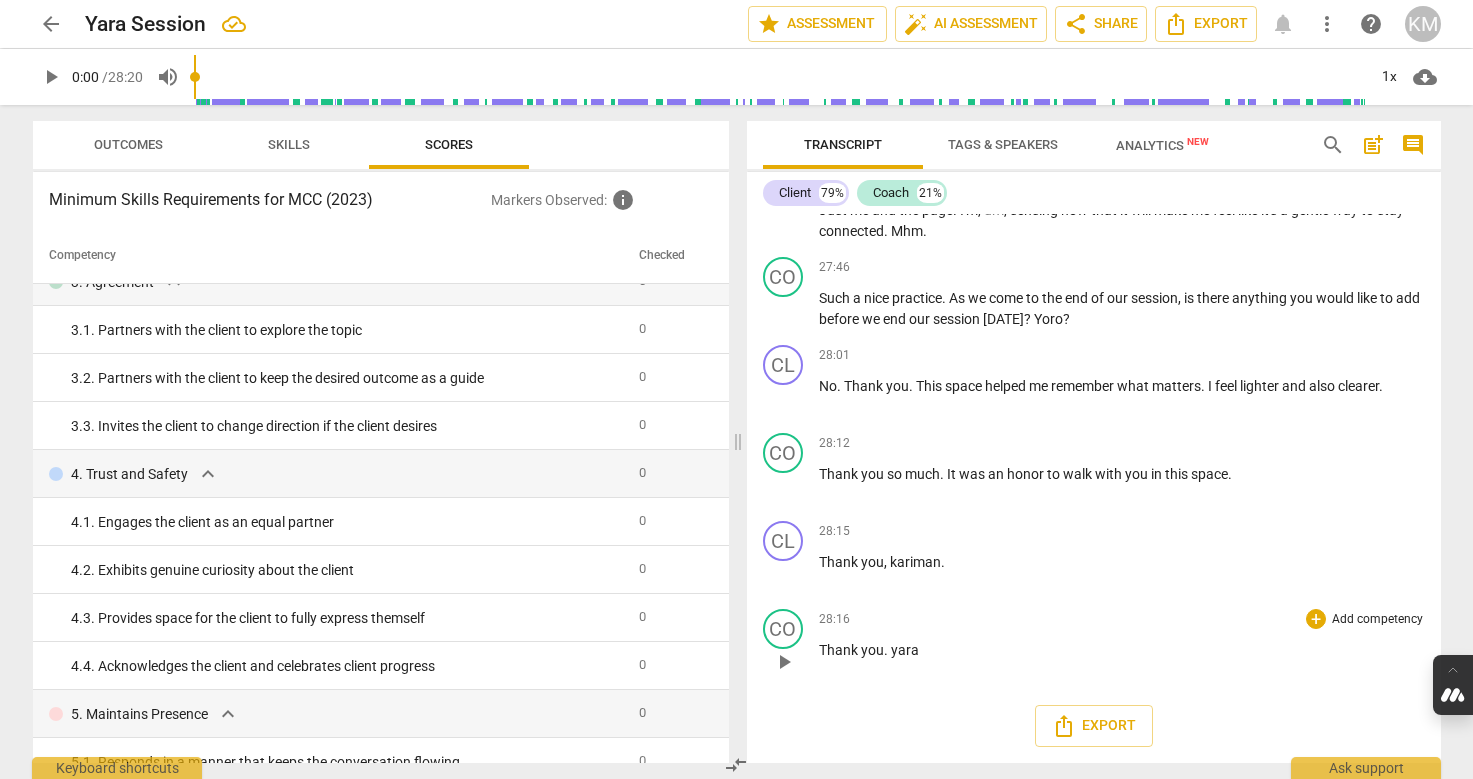 scroll, scrollTop: 0, scrollLeft: 0, axis: both 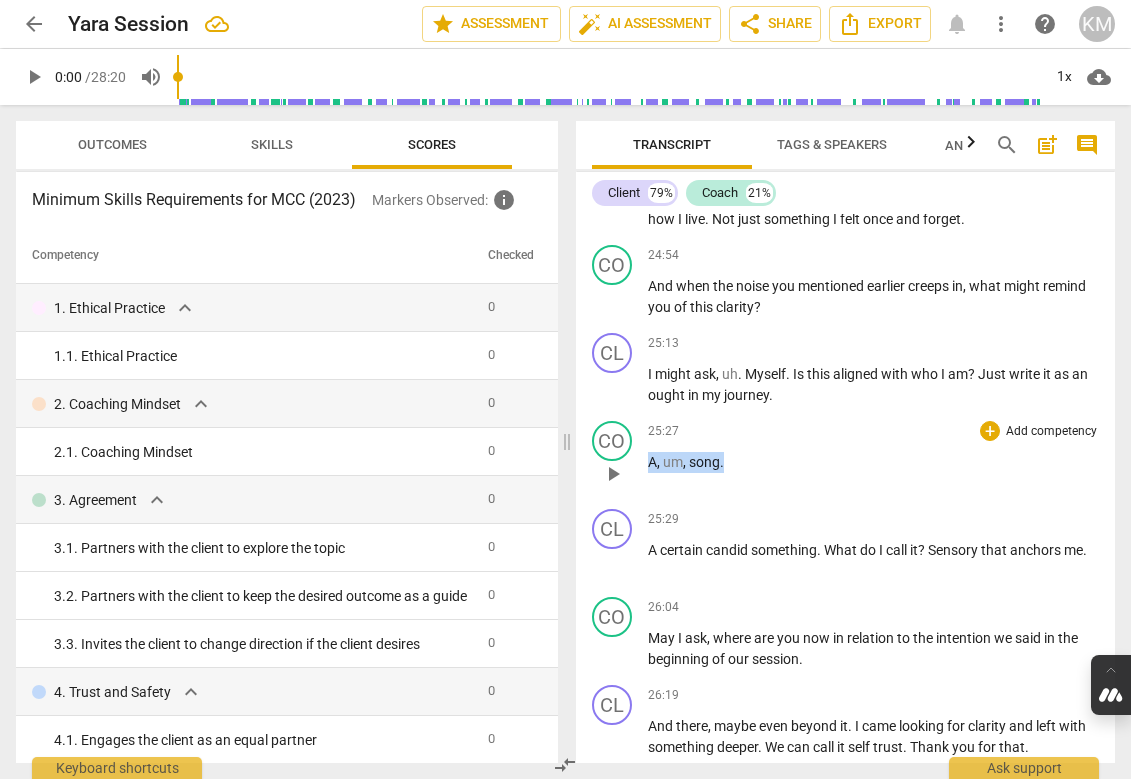 drag, startPoint x: 727, startPoint y: 524, endPoint x: 634, endPoint y: 524, distance: 93 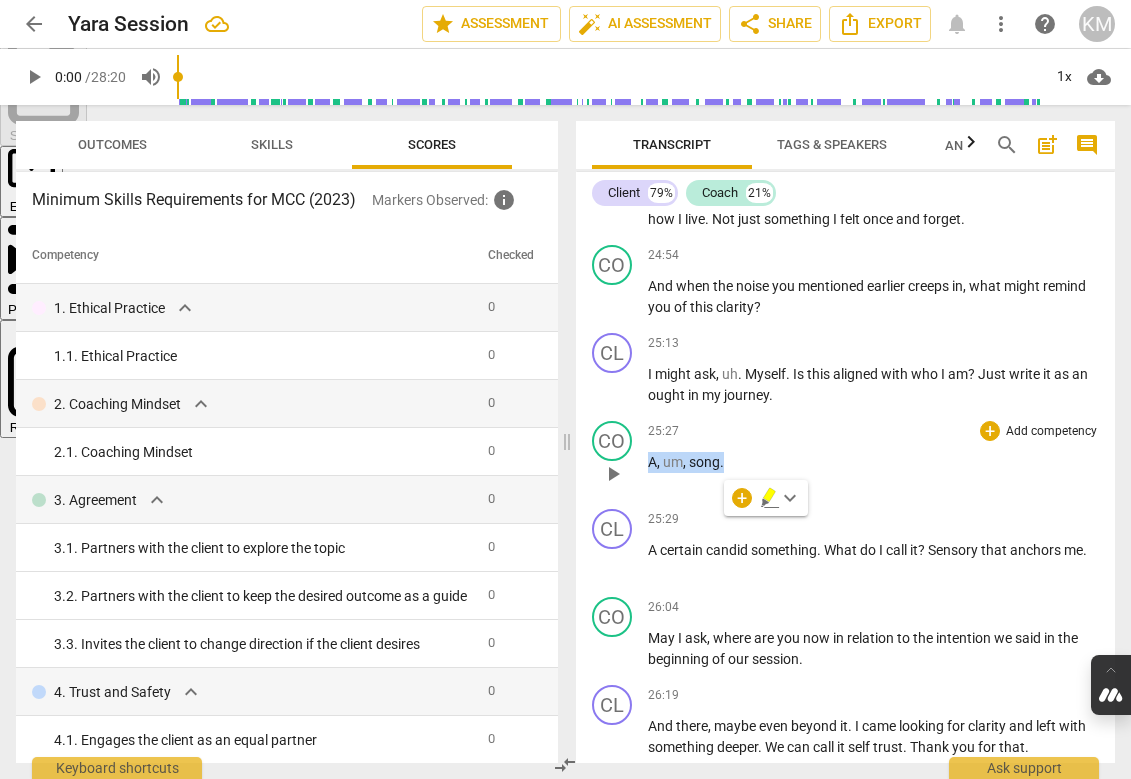 copy on "A ,   um ,   song ." 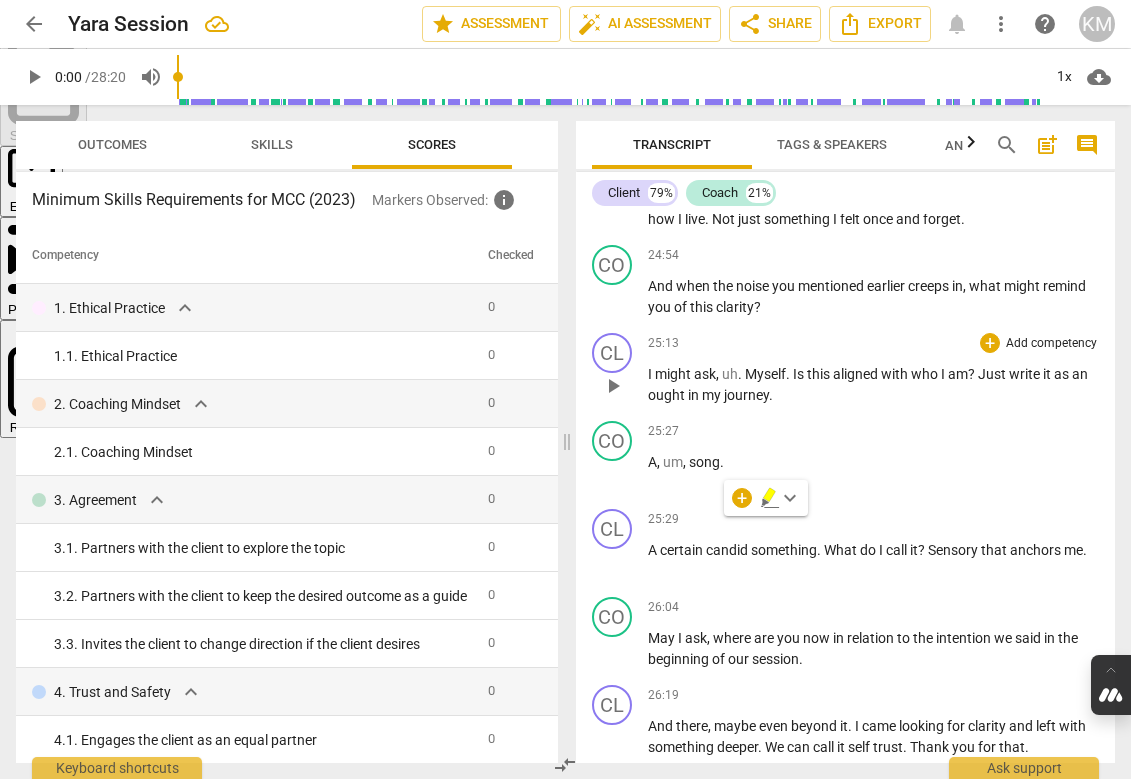 click on "I   might   ask ,   uh .   Myself .   Is   this   aligned   with   who   I   am ?   Just   write   it   as   an   ought   in   my   journey ." at bounding box center (874, 384) 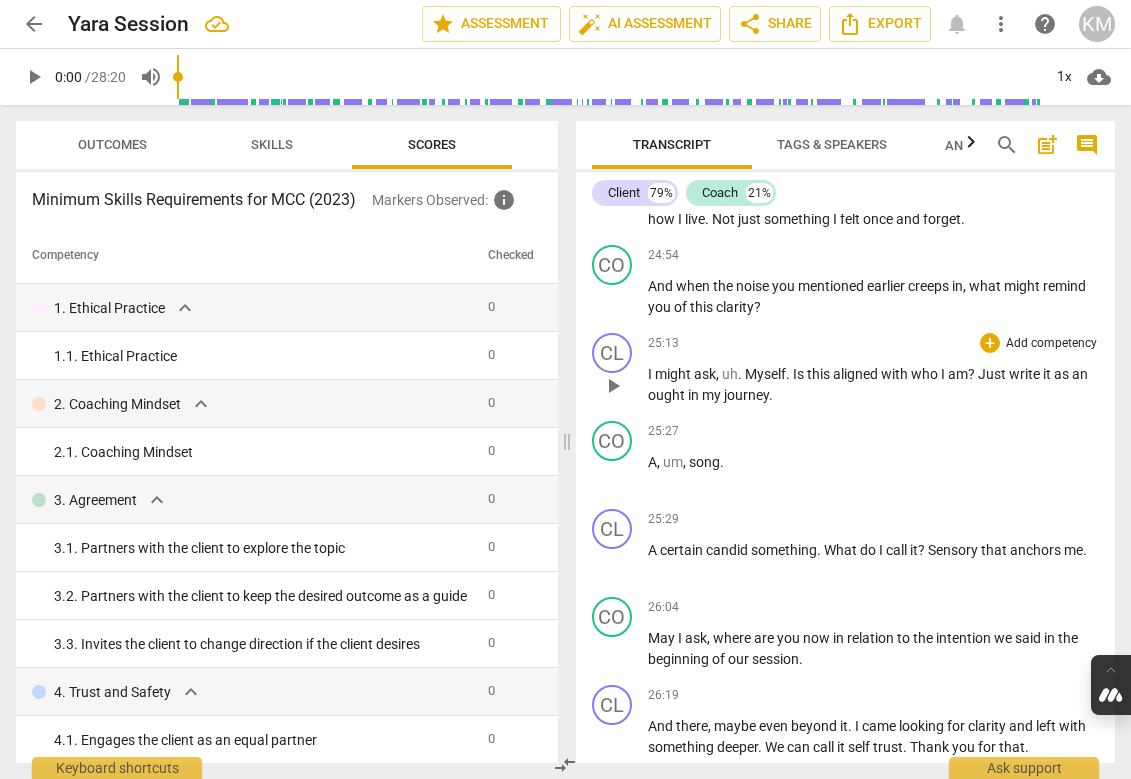 paste 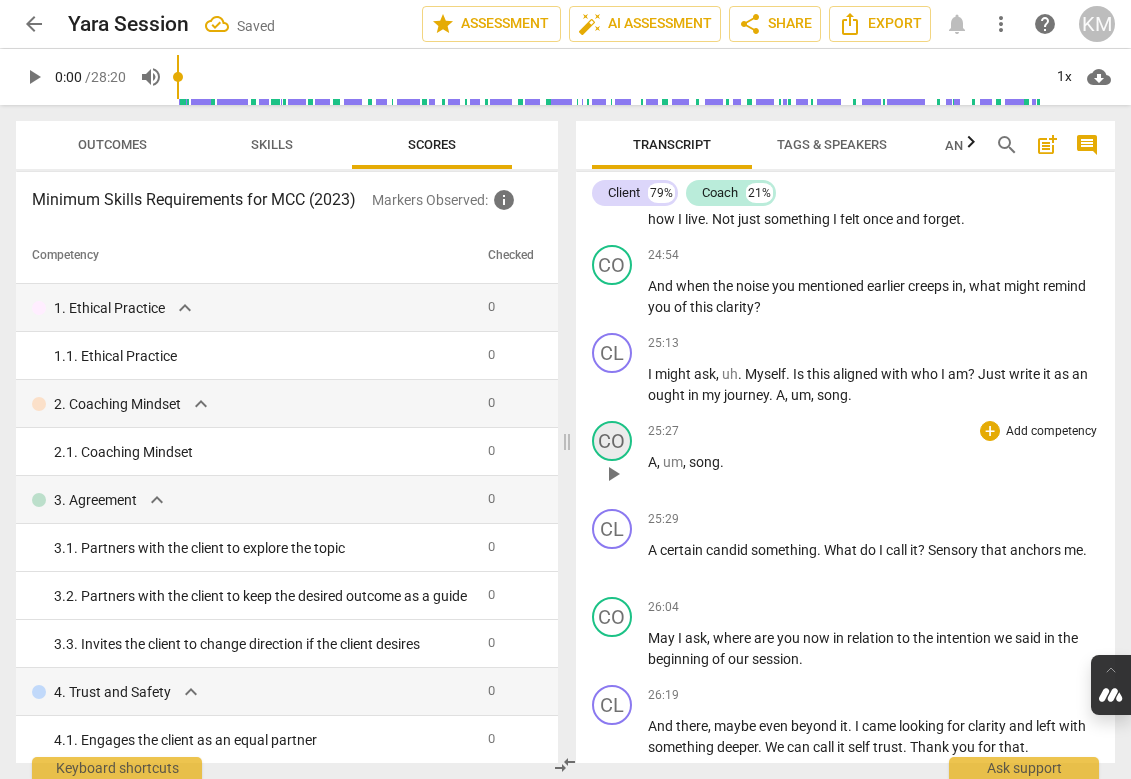 click on "CO" at bounding box center (612, 441) 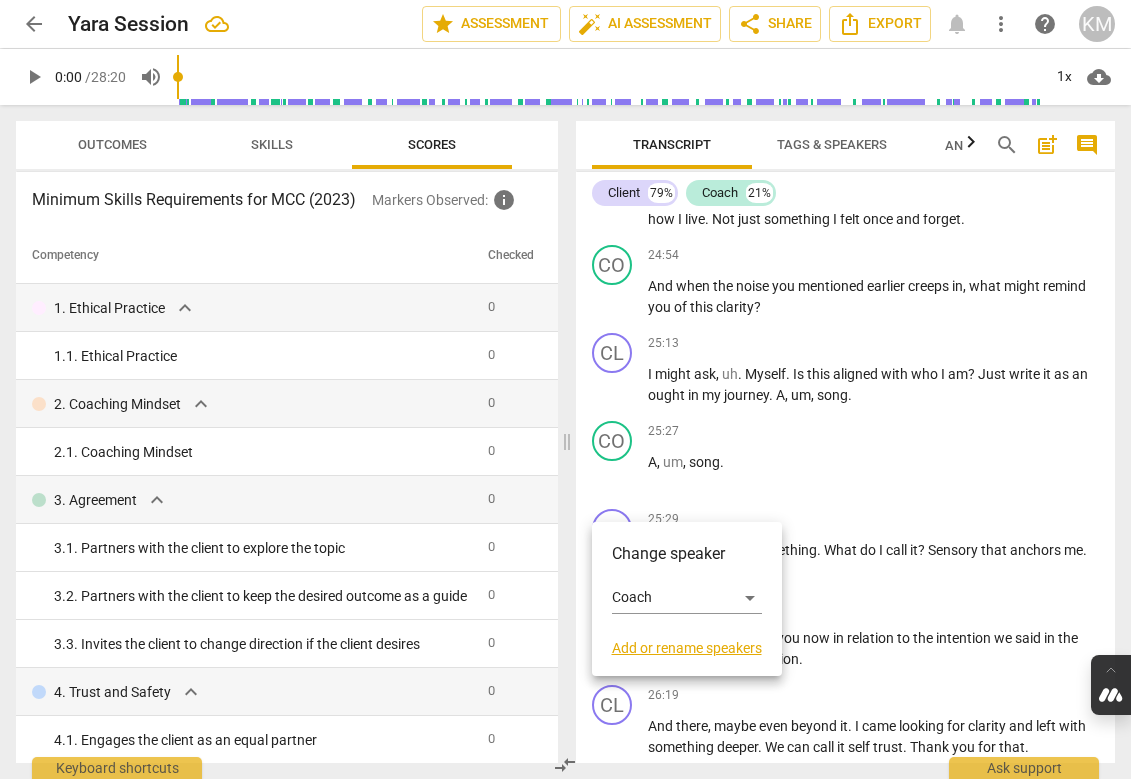 click on "Add or rename speakers" at bounding box center [687, 648] 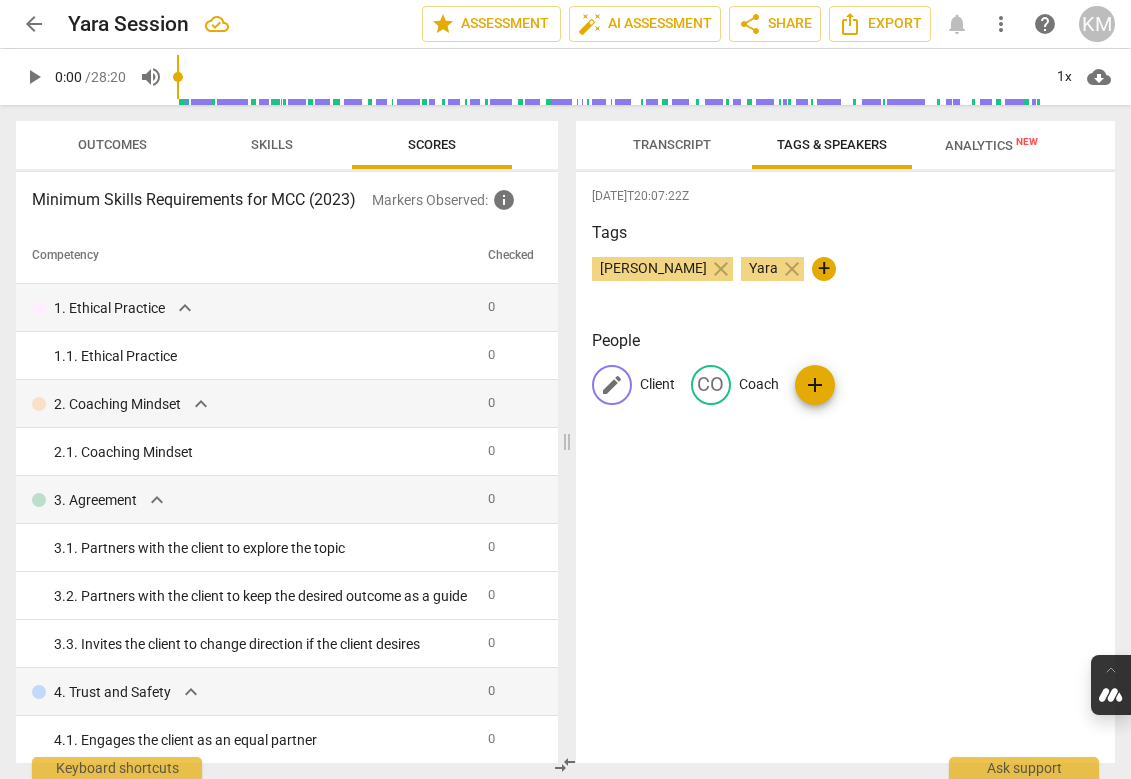 click on "edit" at bounding box center (612, 385) 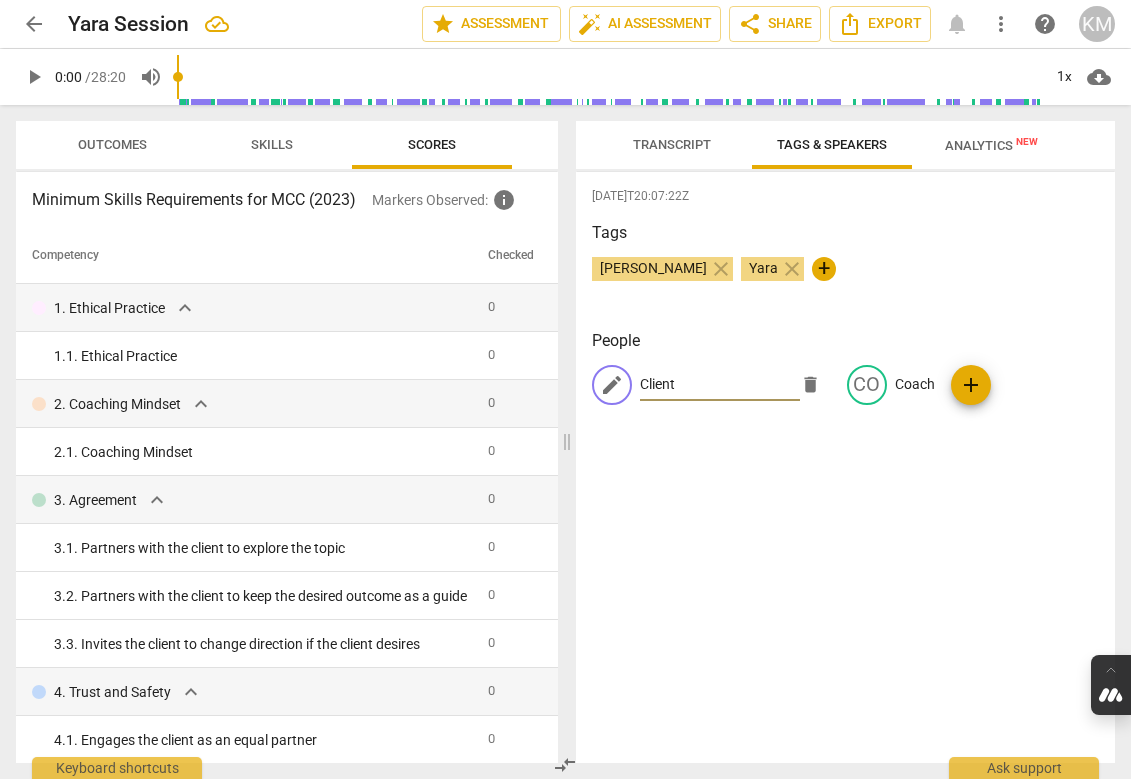 click on "People edit Client delete CO Coach add" at bounding box center (846, 383) 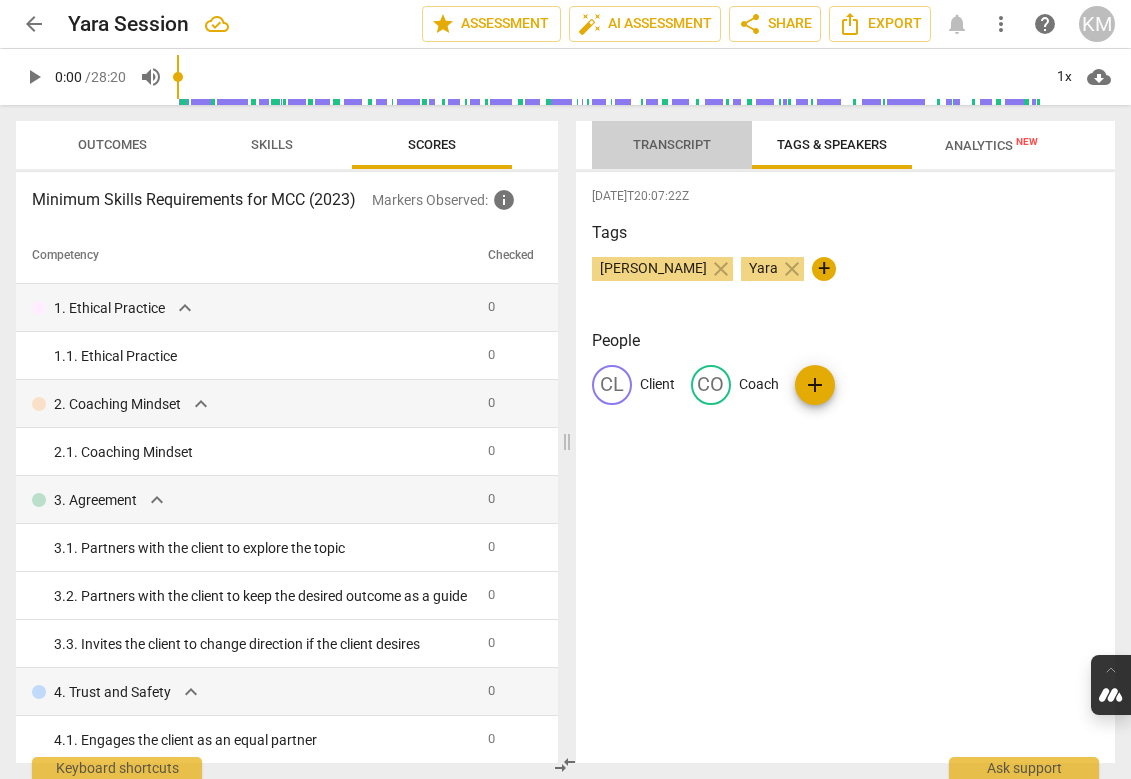 click on "Transcript" at bounding box center (672, 144) 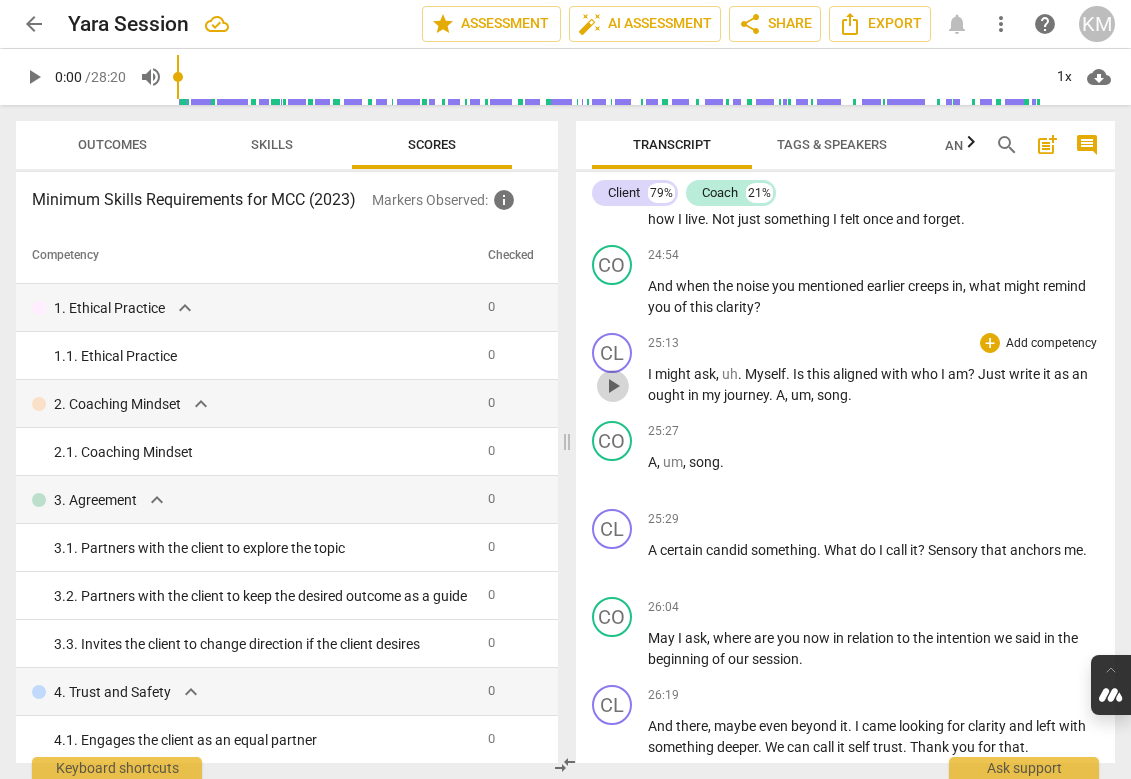 click on "play_arrow" at bounding box center (613, 386) 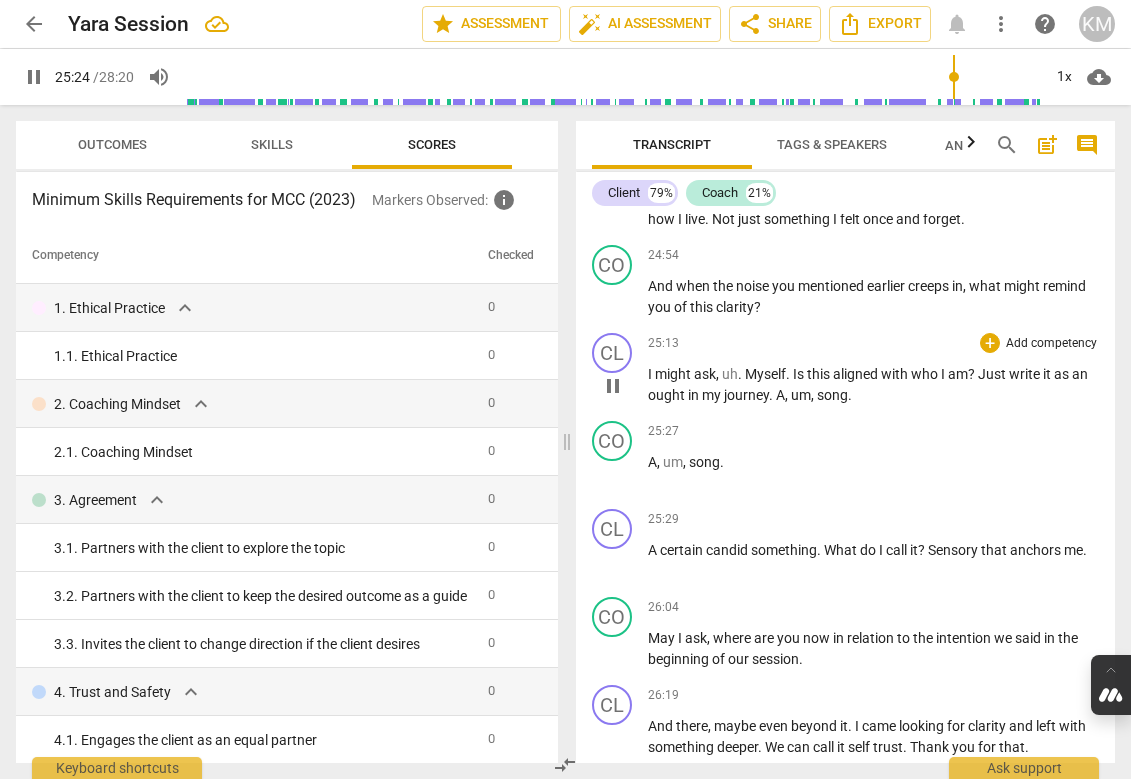click on "ought" at bounding box center [668, 395] 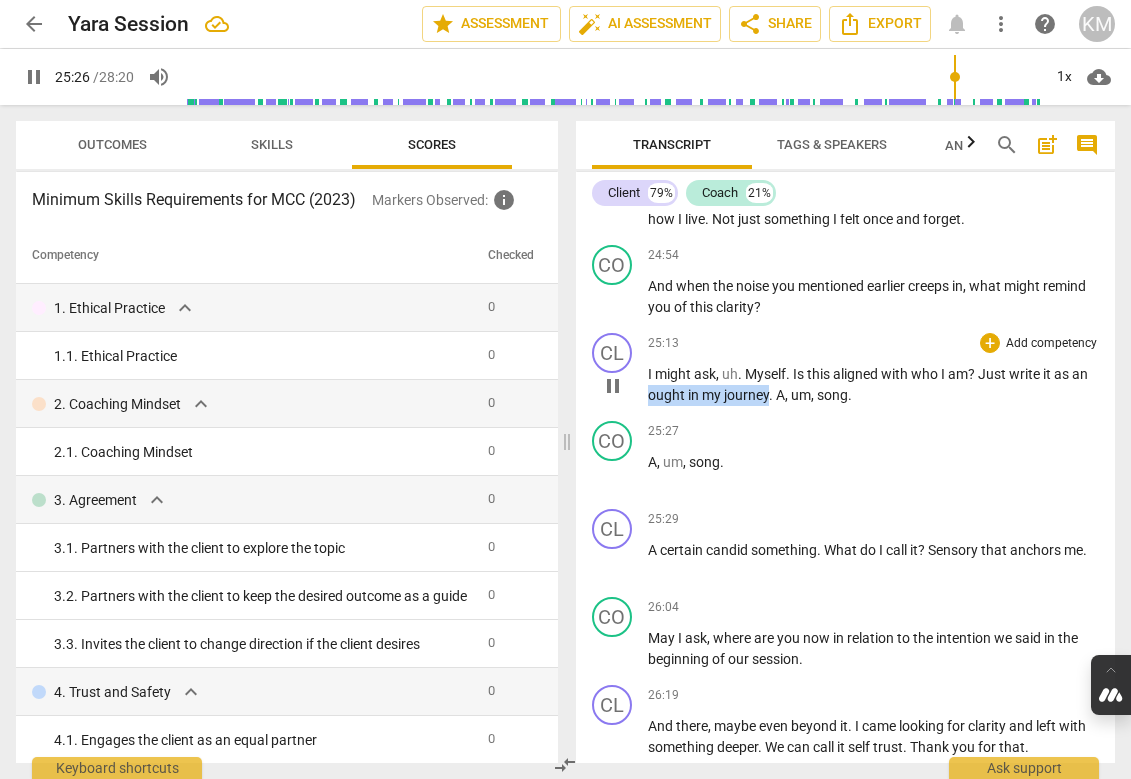 drag, startPoint x: 768, startPoint y: 458, endPoint x: 645, endPoint y: 459, distance: 123.00407 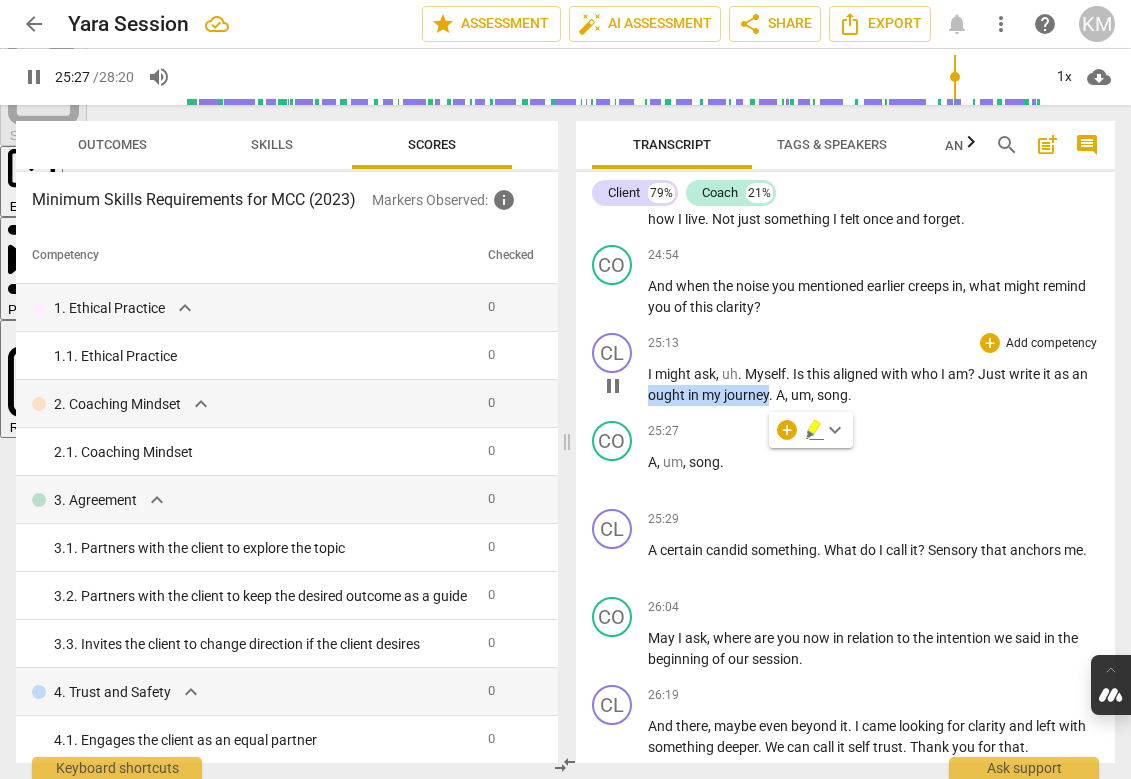 type on "1527" 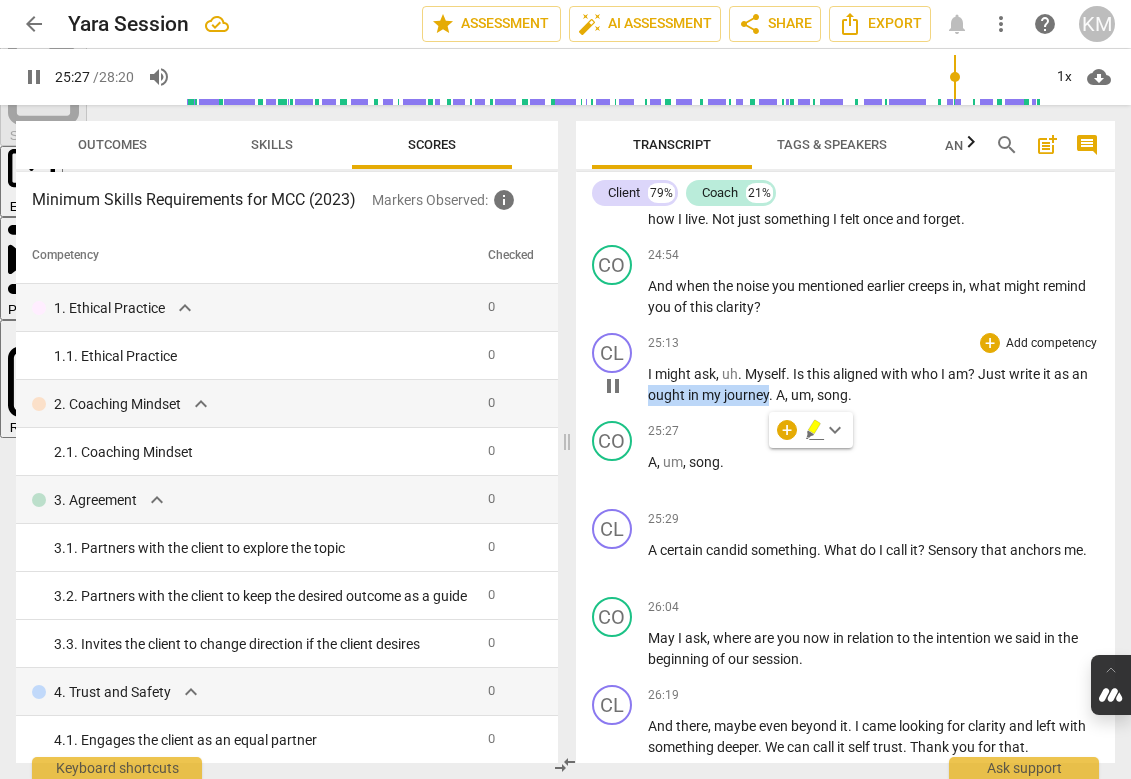 type 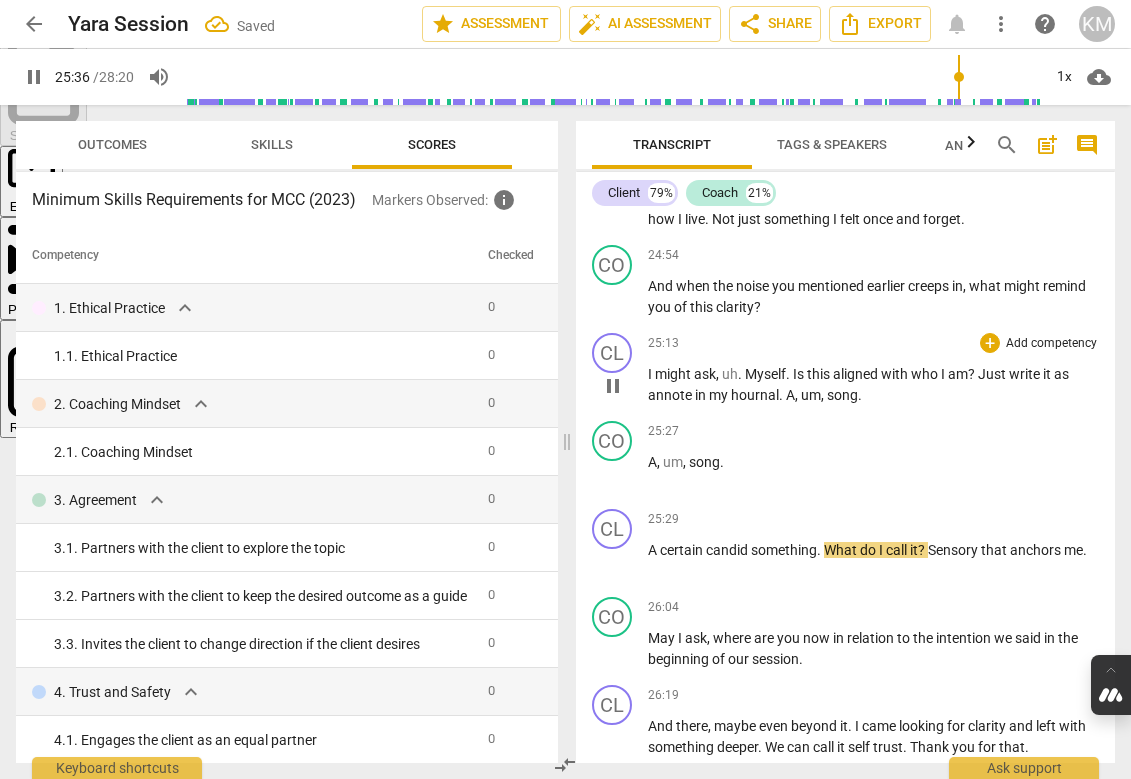 click on "an  note in my hournal" at bounding box center [713, 395] 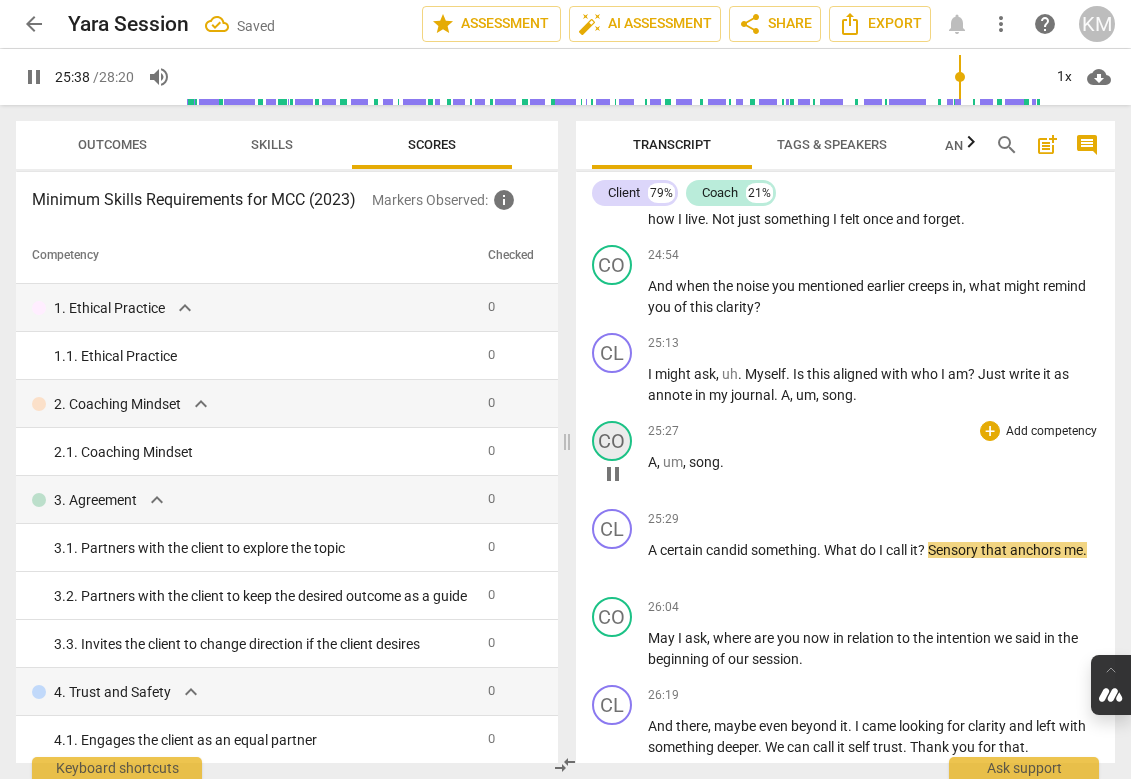 click on "CO" at bounding box center [612, 441] 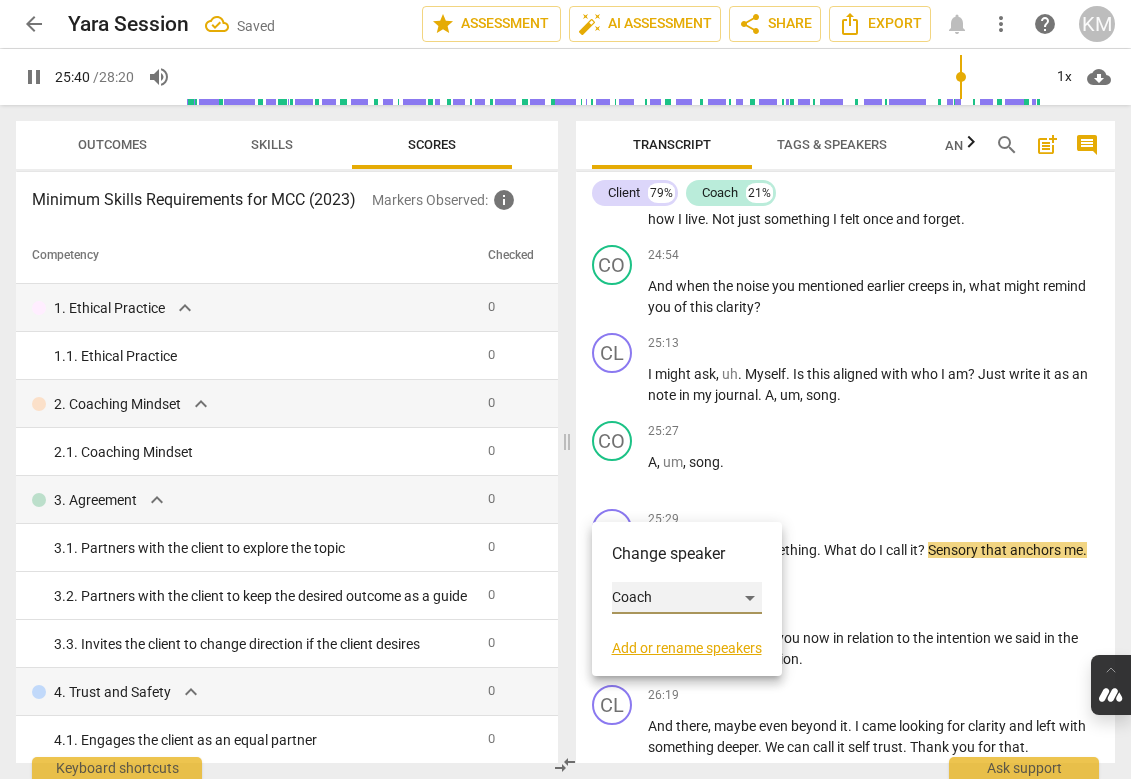 click on "Coach" at bounding box center [687, 598] 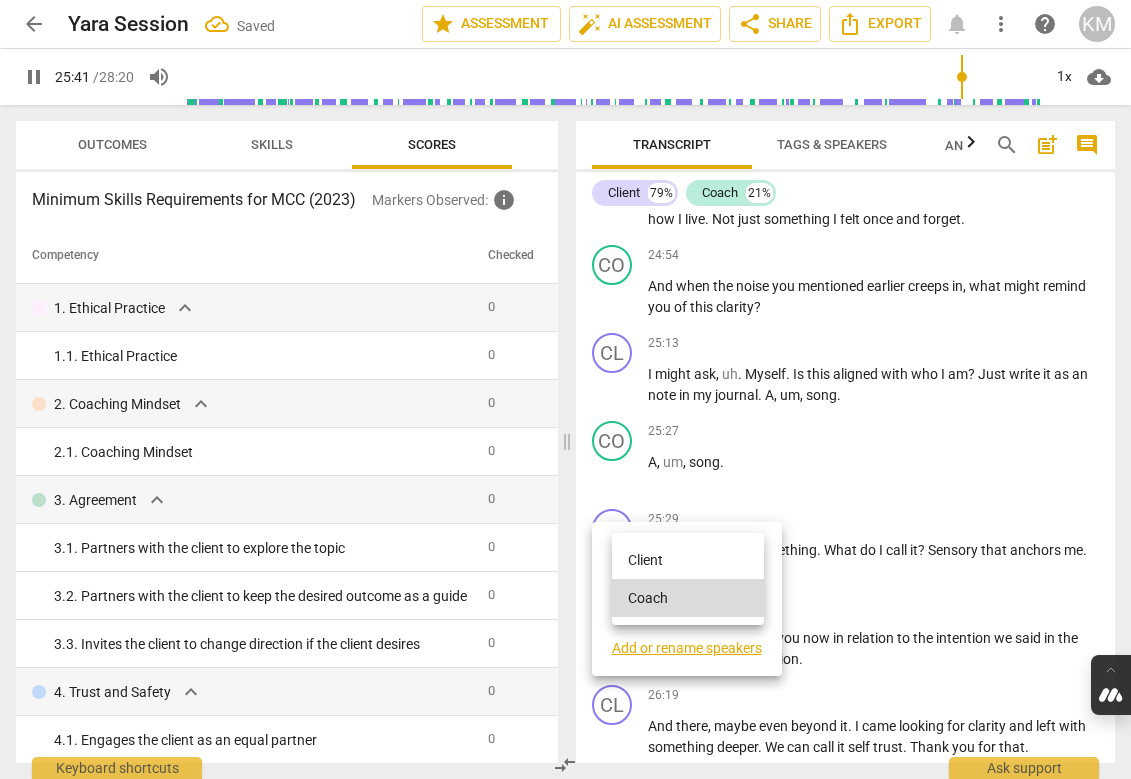 click on "Client" at bounding box center [688, 560] 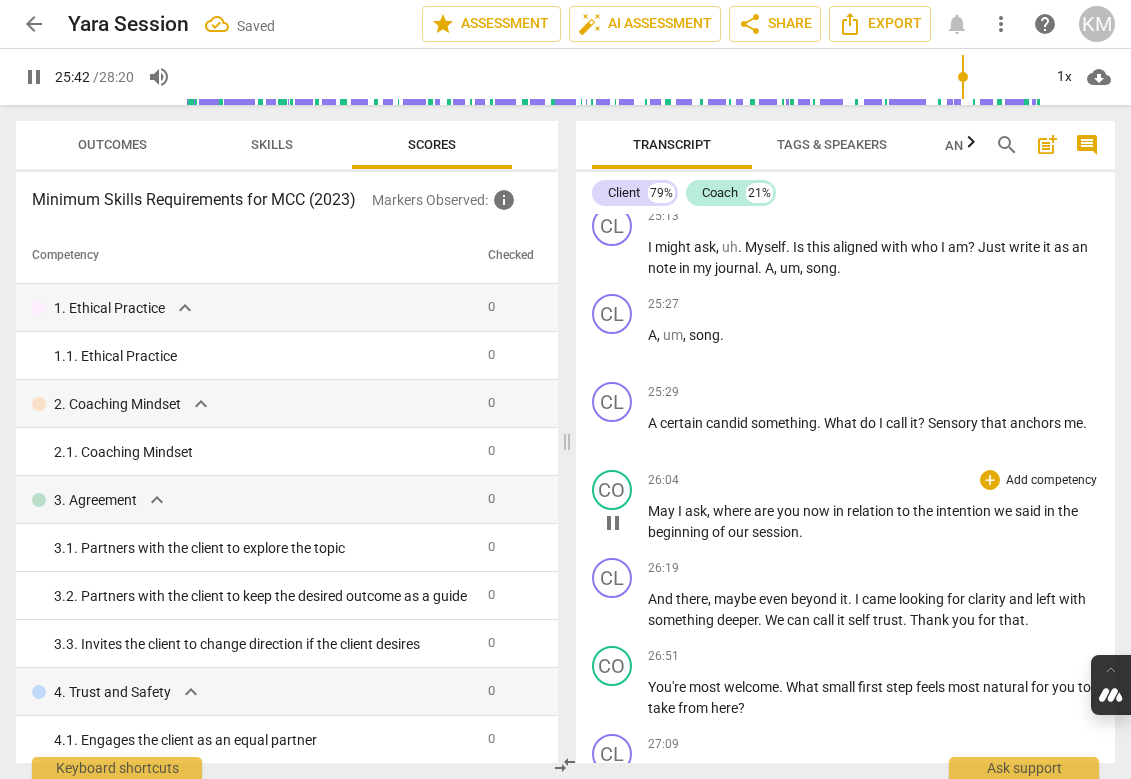 scroll, scrollTop: 6546, scrollLeft: 0, axis: vertical 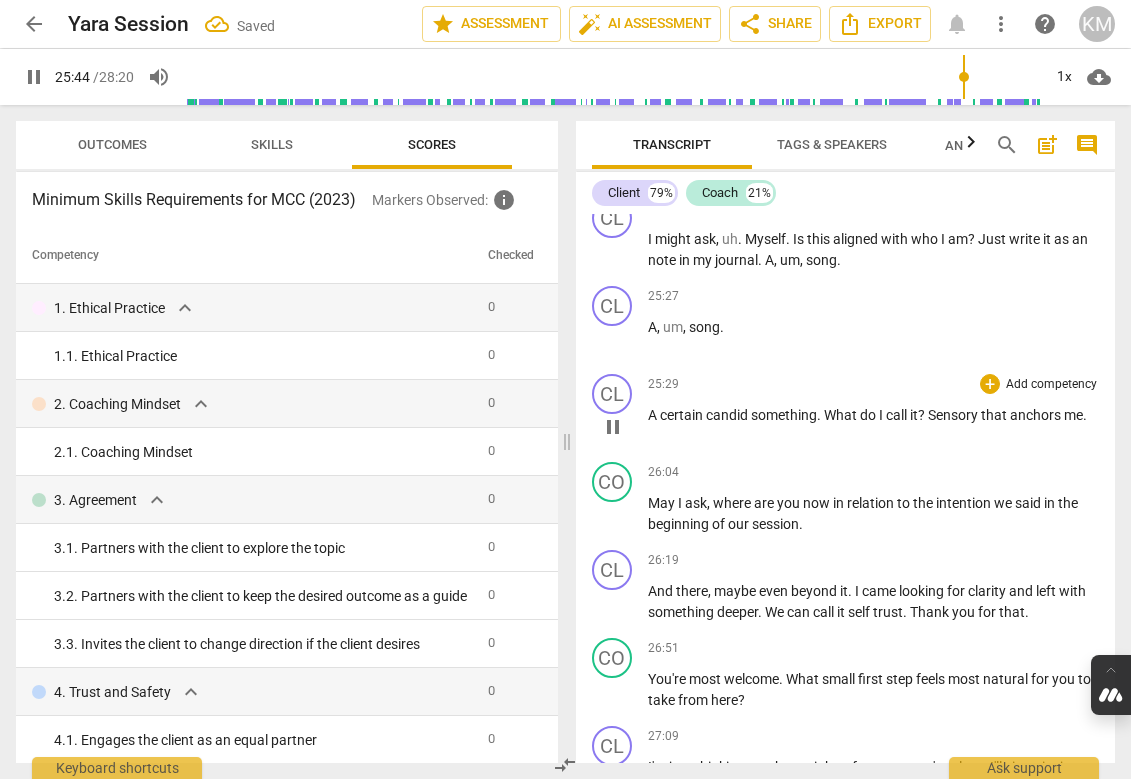 click on "candid" at bounding box center [728, 415] 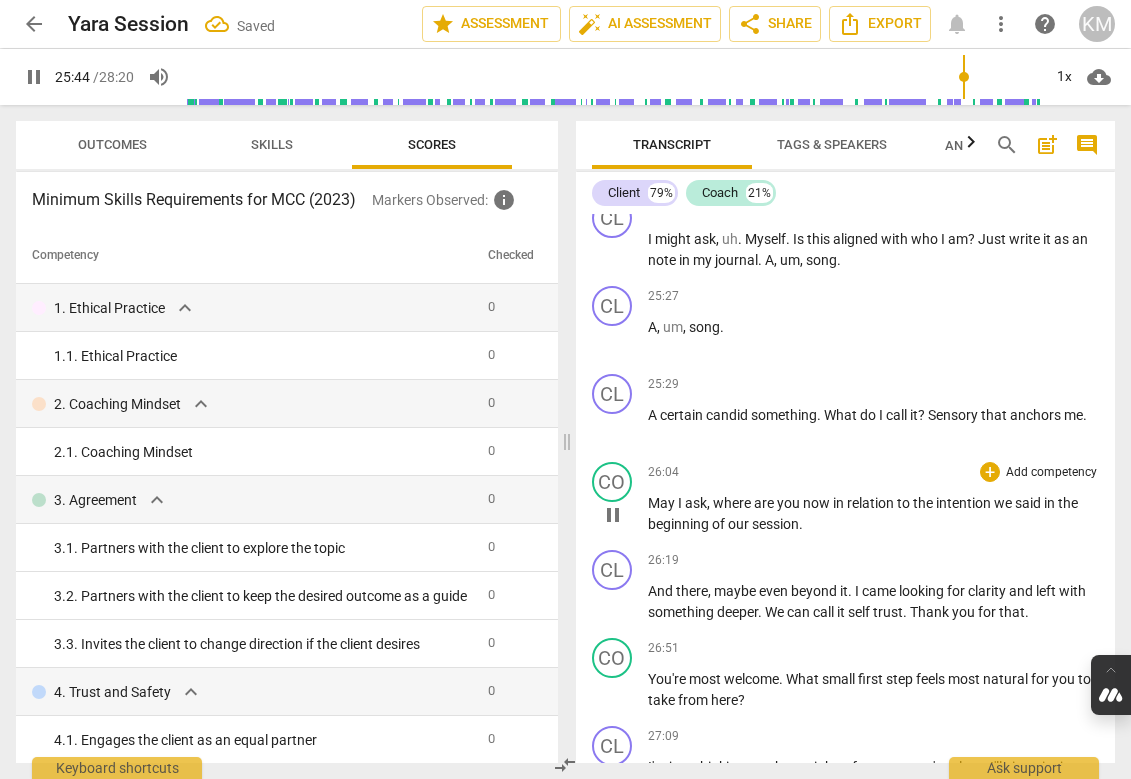 type on "1545" 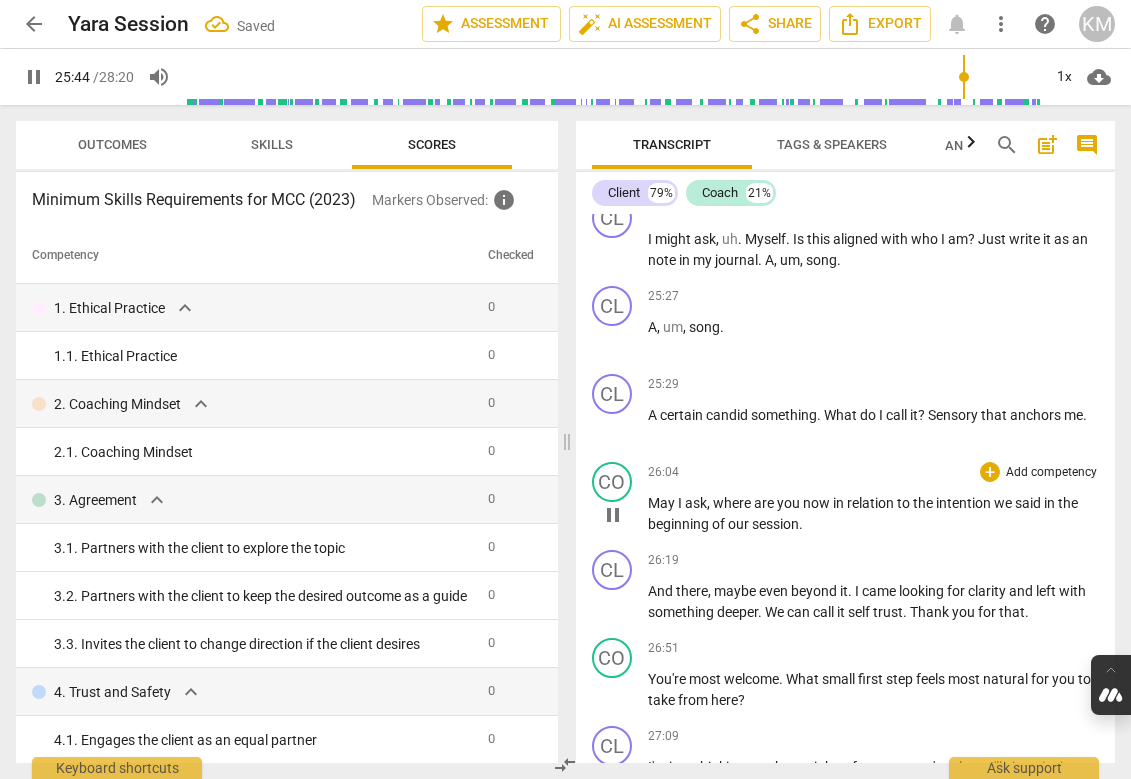type 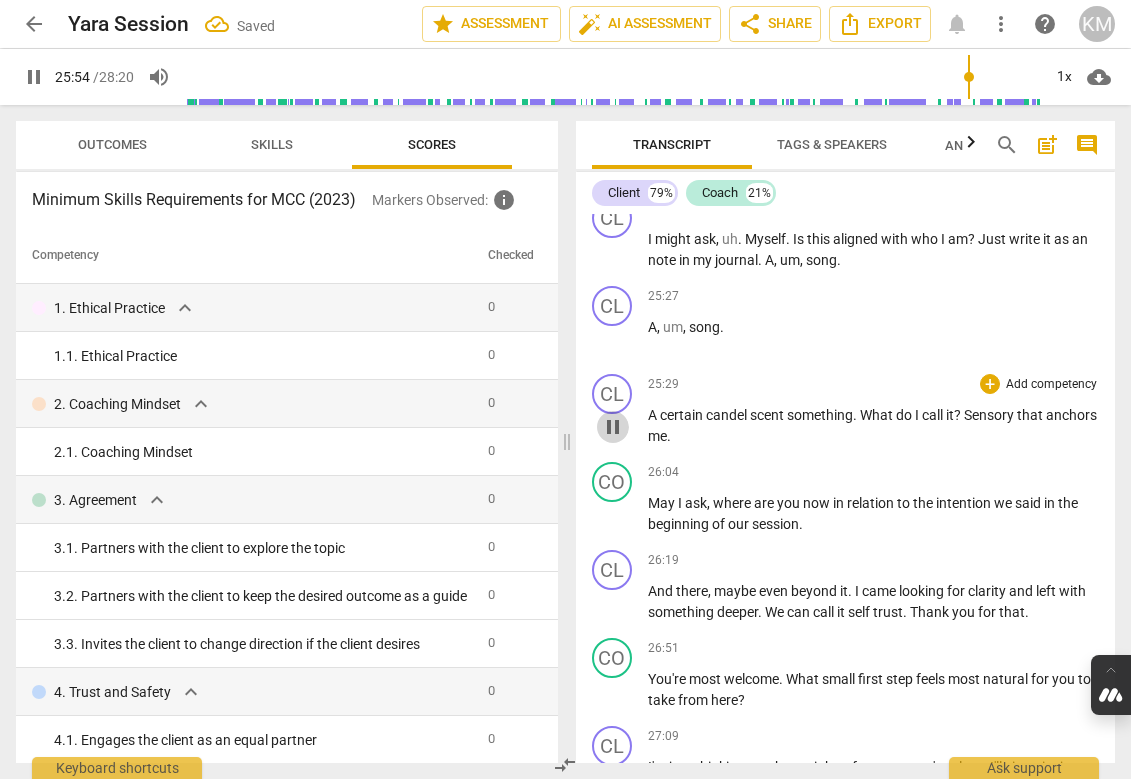 click on "pause" at bounding box center (613, 427) 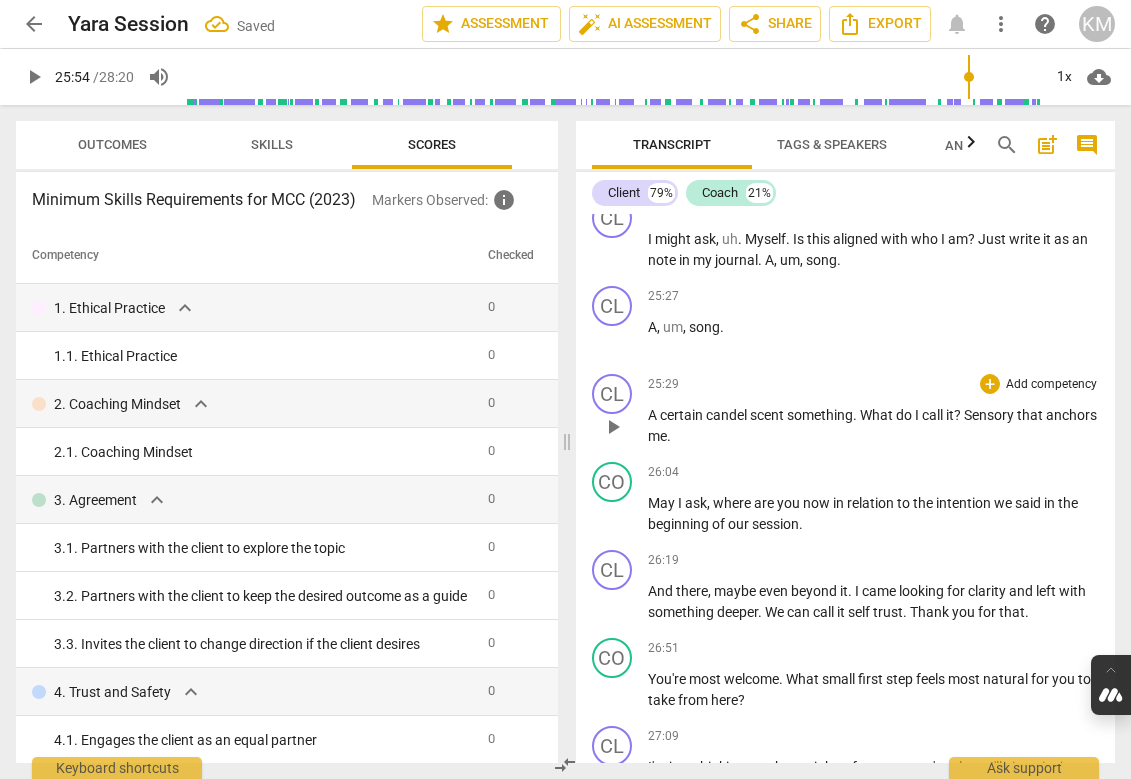 click on "play_arrow" at bounding box center (613, 427) 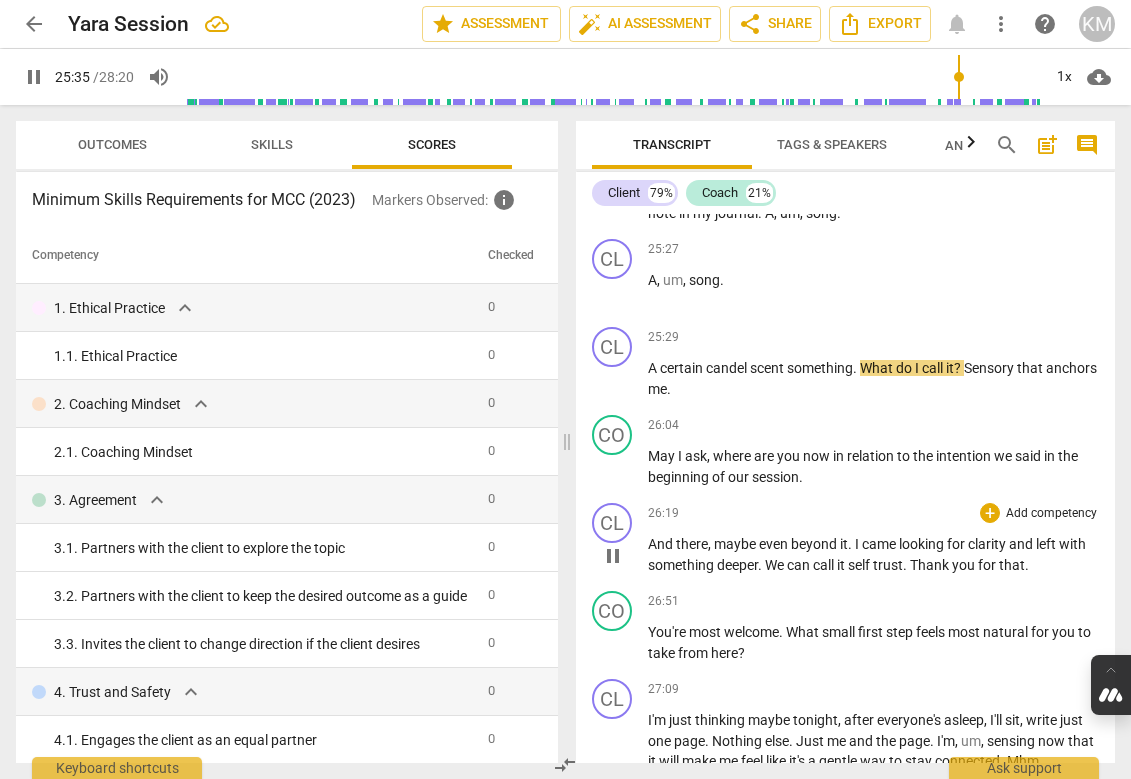 scroll, scrollTop: 6606, scrollLeft: 0, axis: vertical 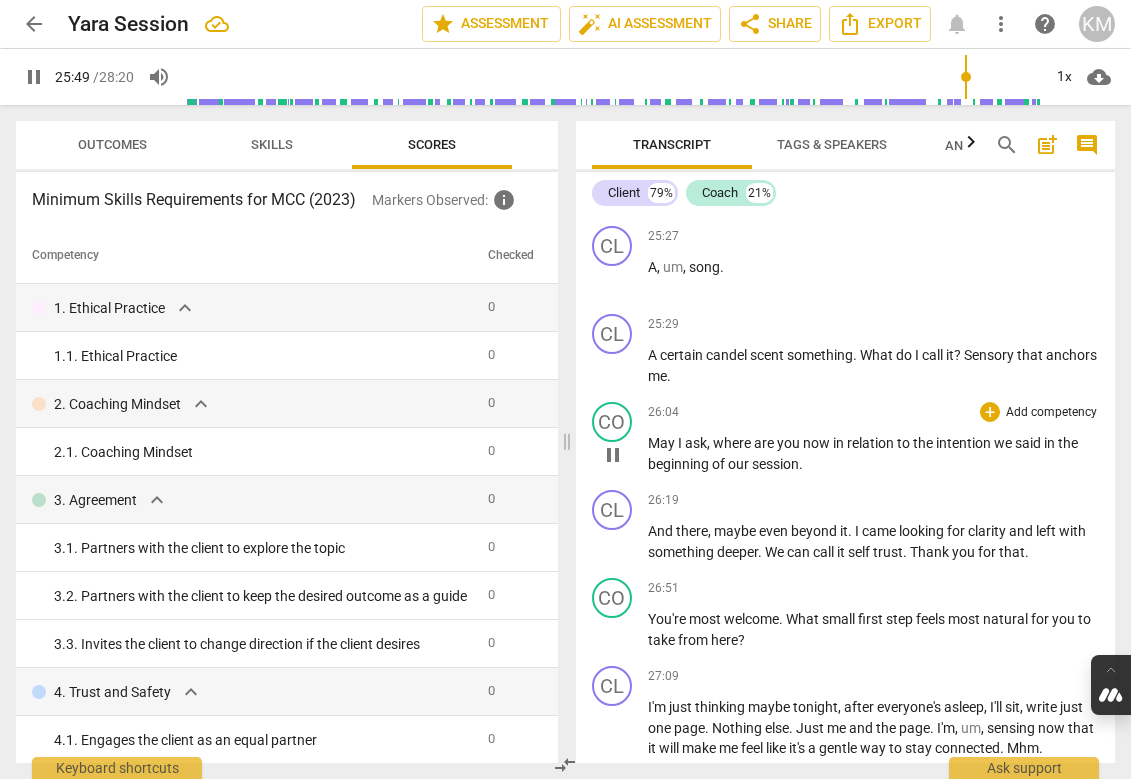click on "pause" at bounding box center (613, 455) 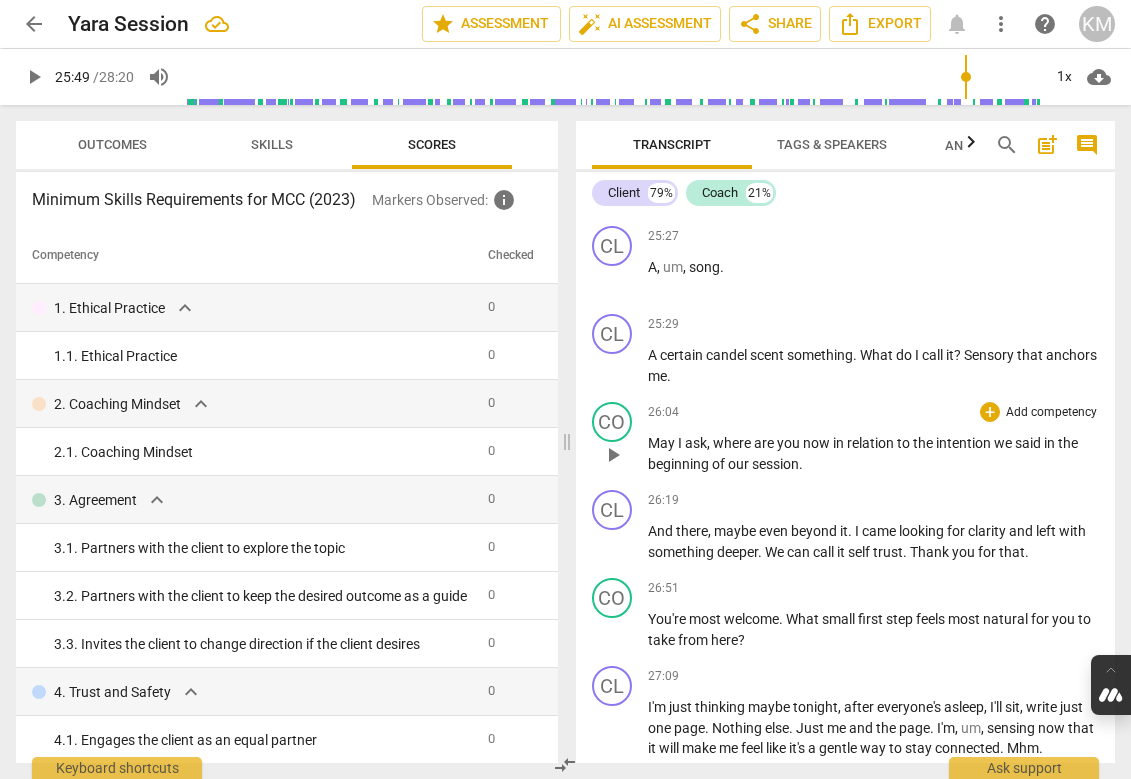 click on "play_arrow" at bounding box center (613, 455) 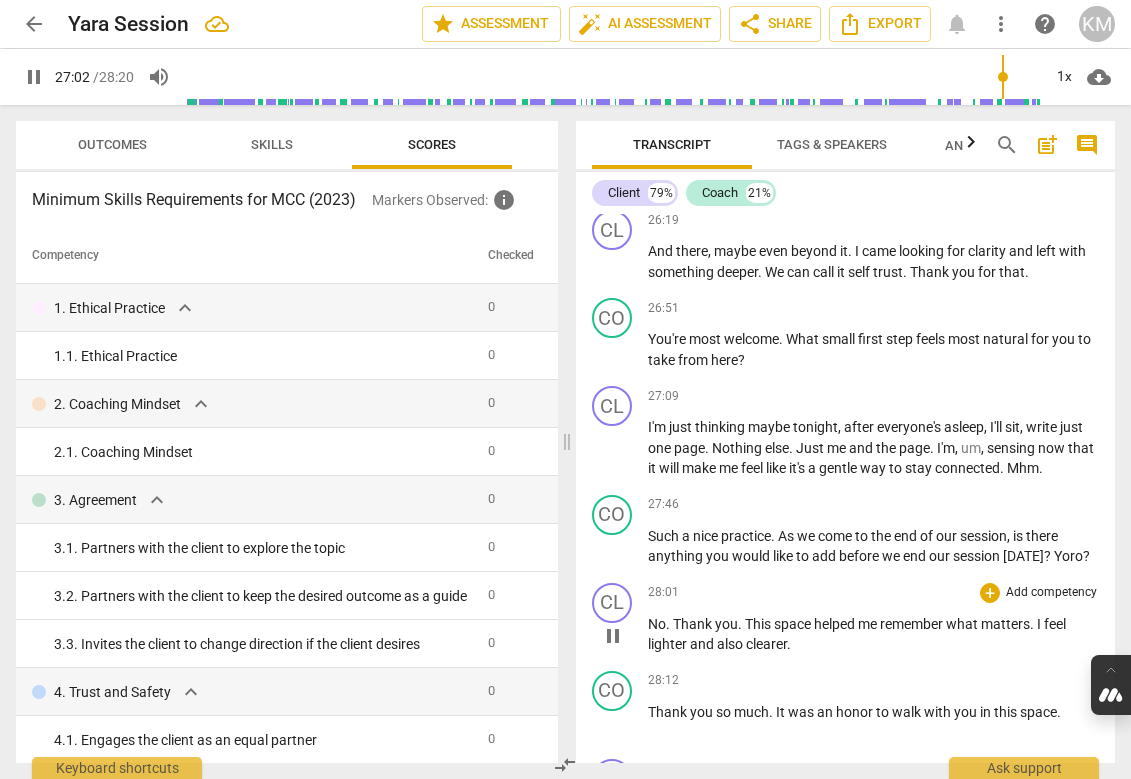 scroll, scrollTop: 6826, scrollLeft: 0, axis: vertical 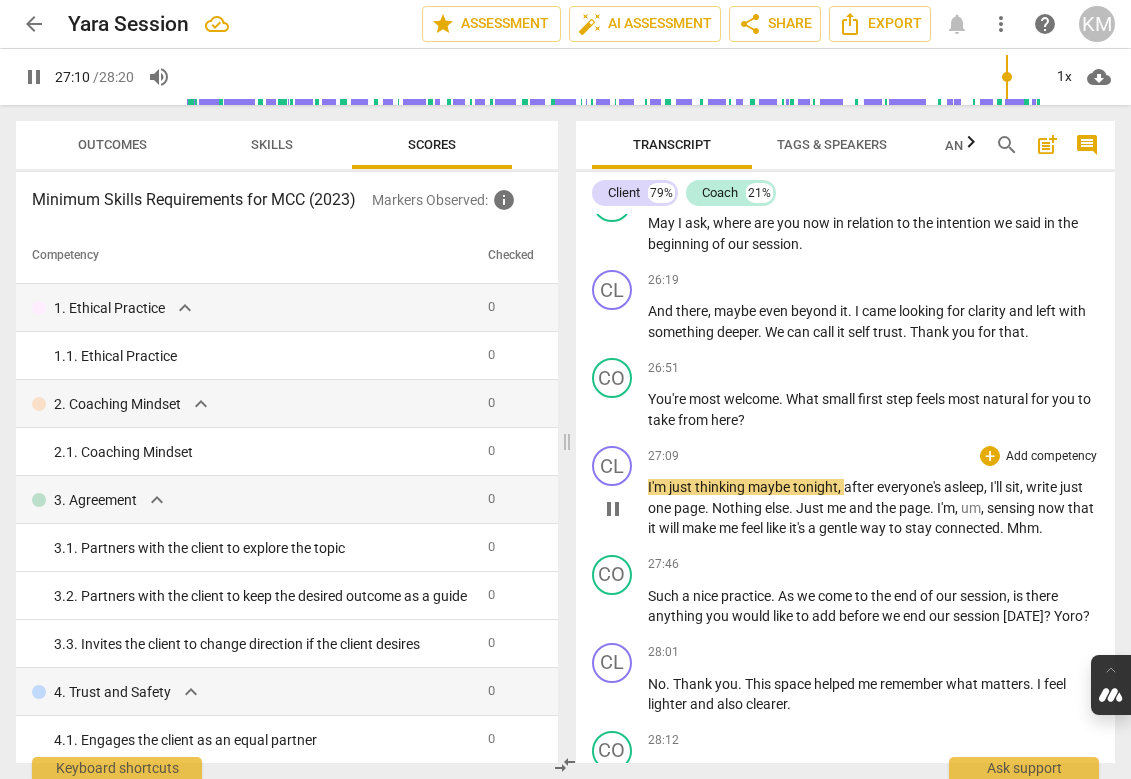 click on "pause" at bounding box center [613, 509] 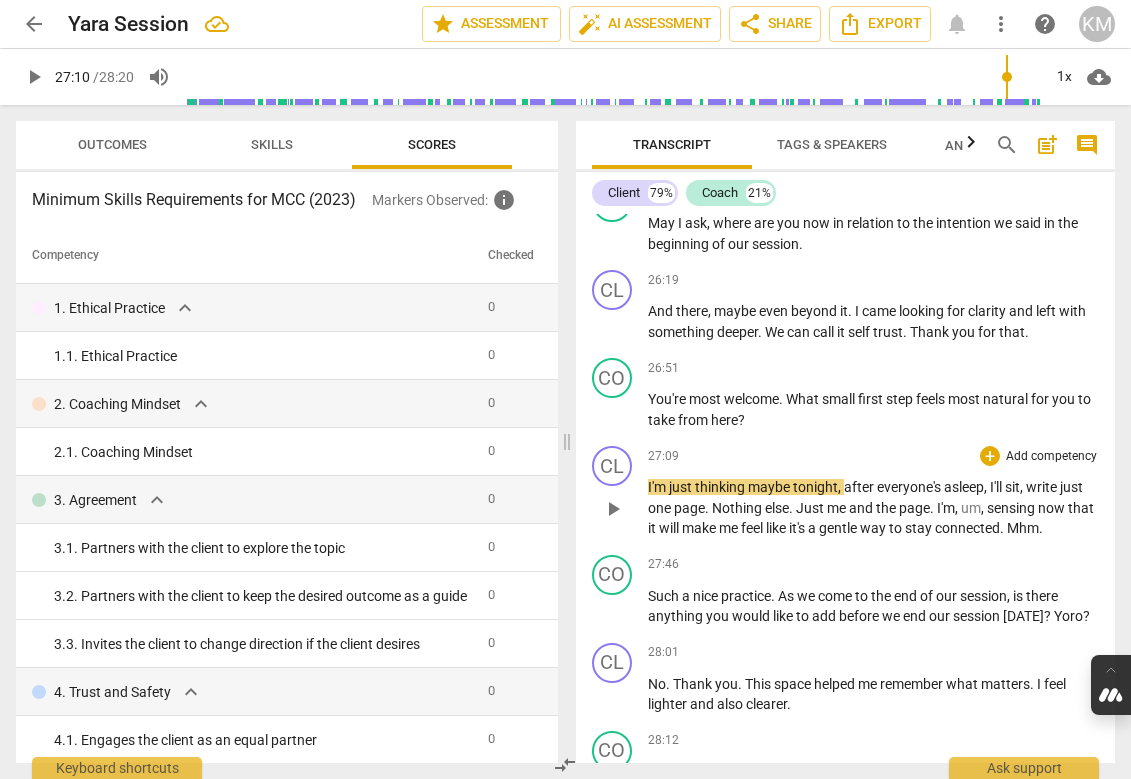 type on "1631" 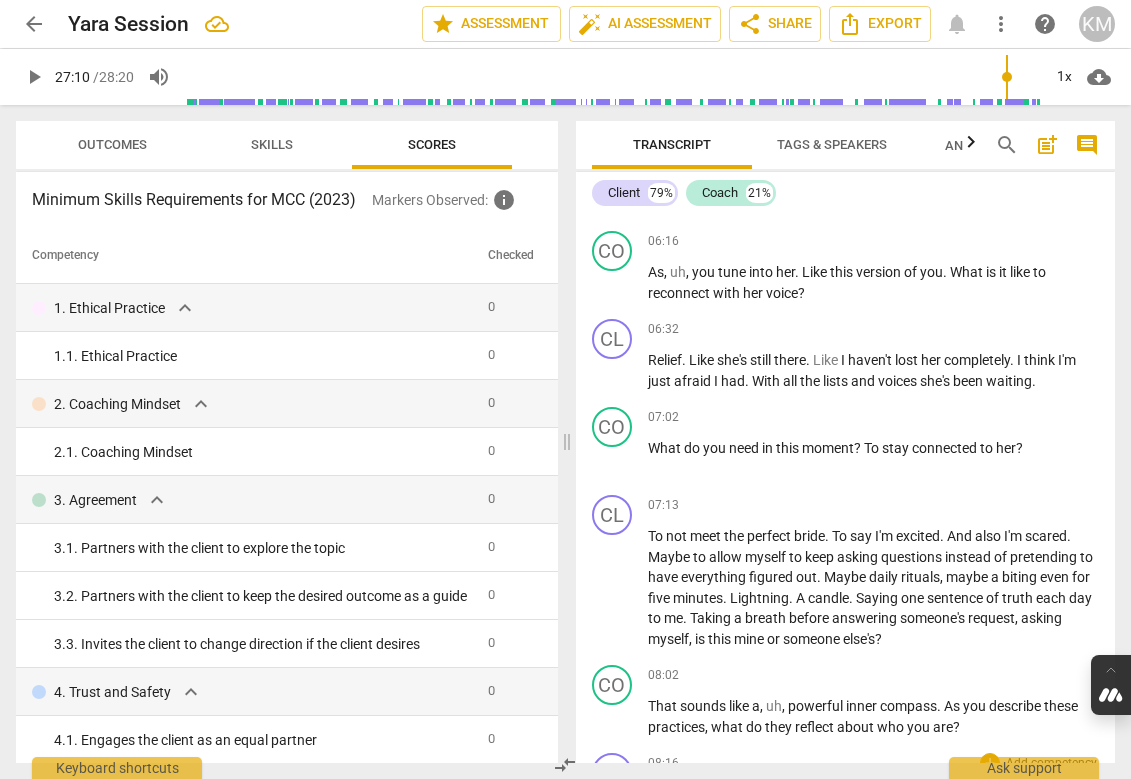 scroll, scrollTop: 2112, scrollLeft: 0, axis: vertical 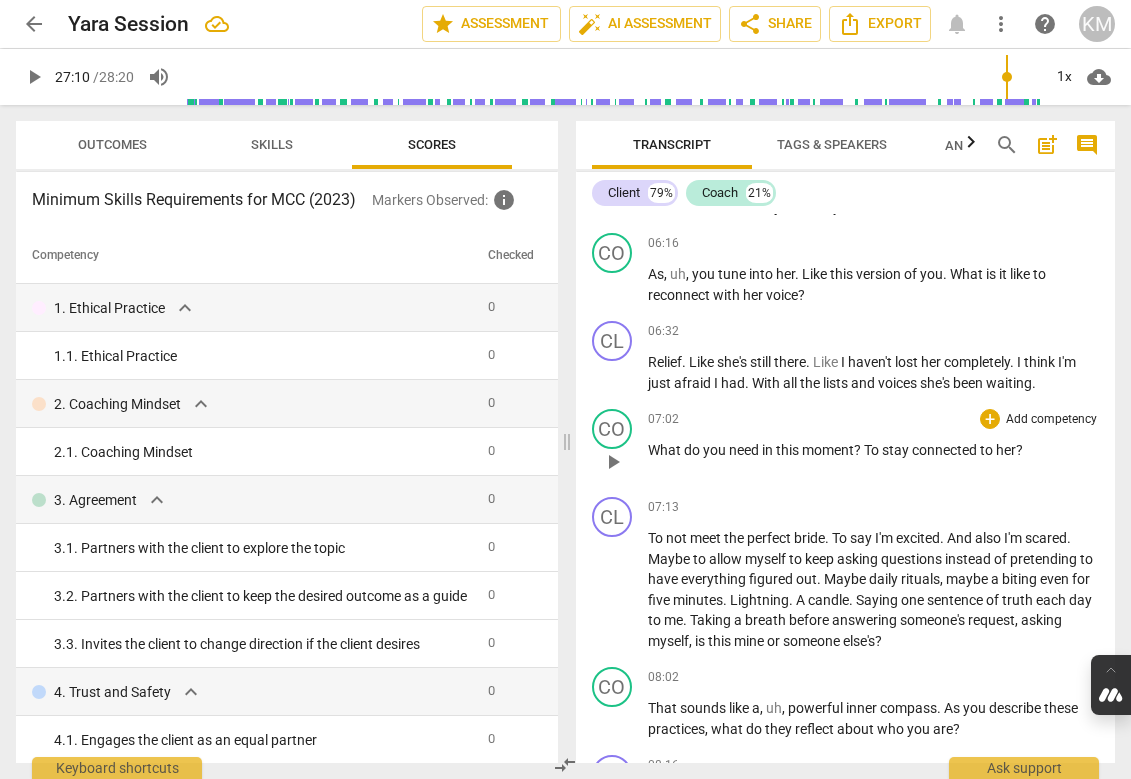 click on "?" at bounding box center (859, 450) 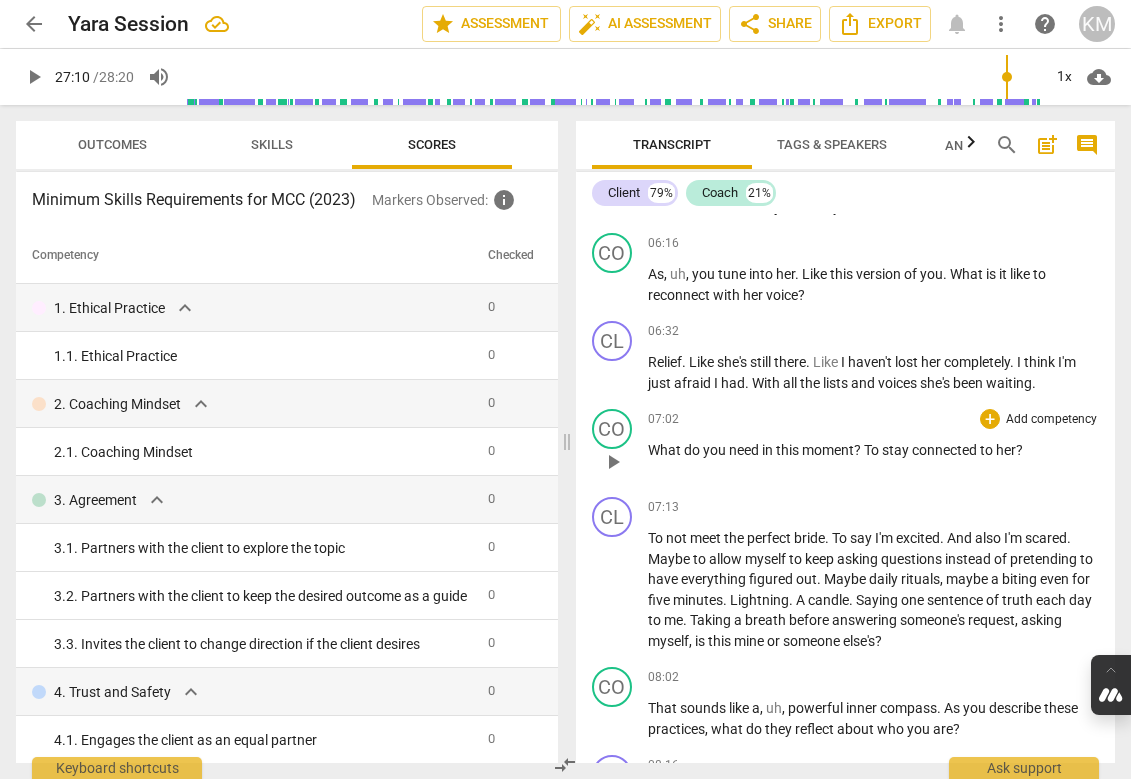 type 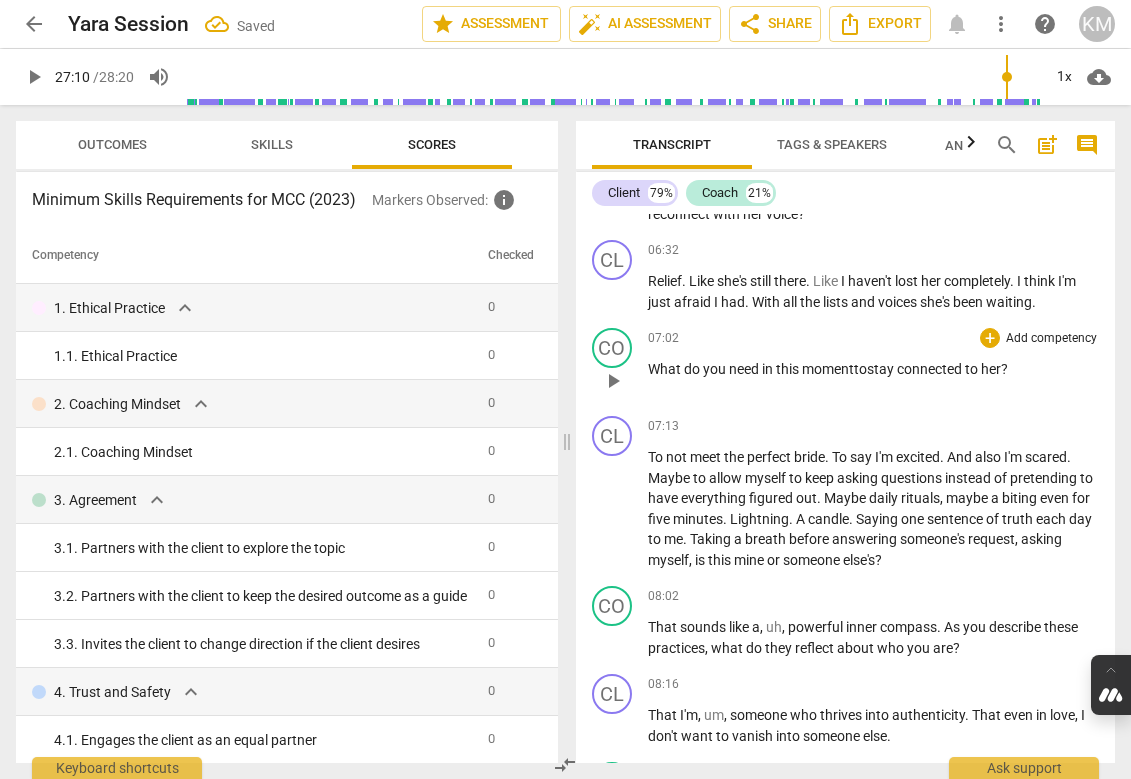 scroll, scrollTop: 2194, scrollLeft: 0, axis: vertical 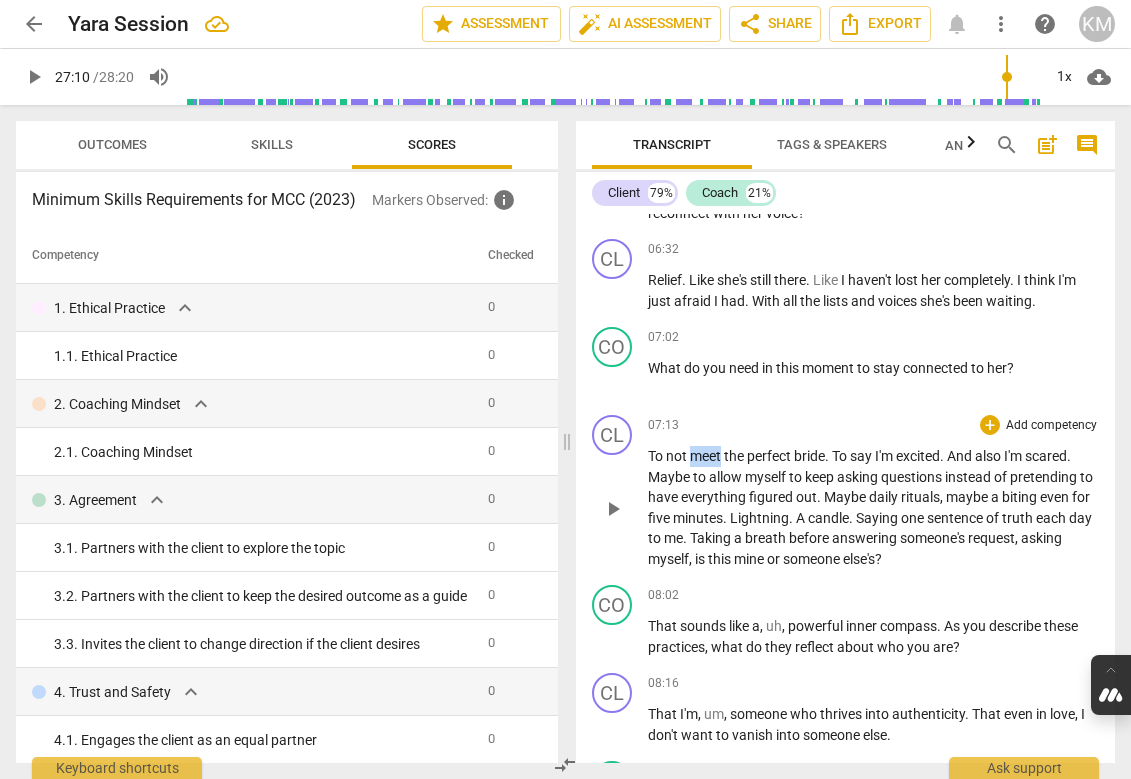 drag, startPoint x: 722, startPoint y: 456, endPoint x: 693, endPoint y: 455, distance: 29.017237 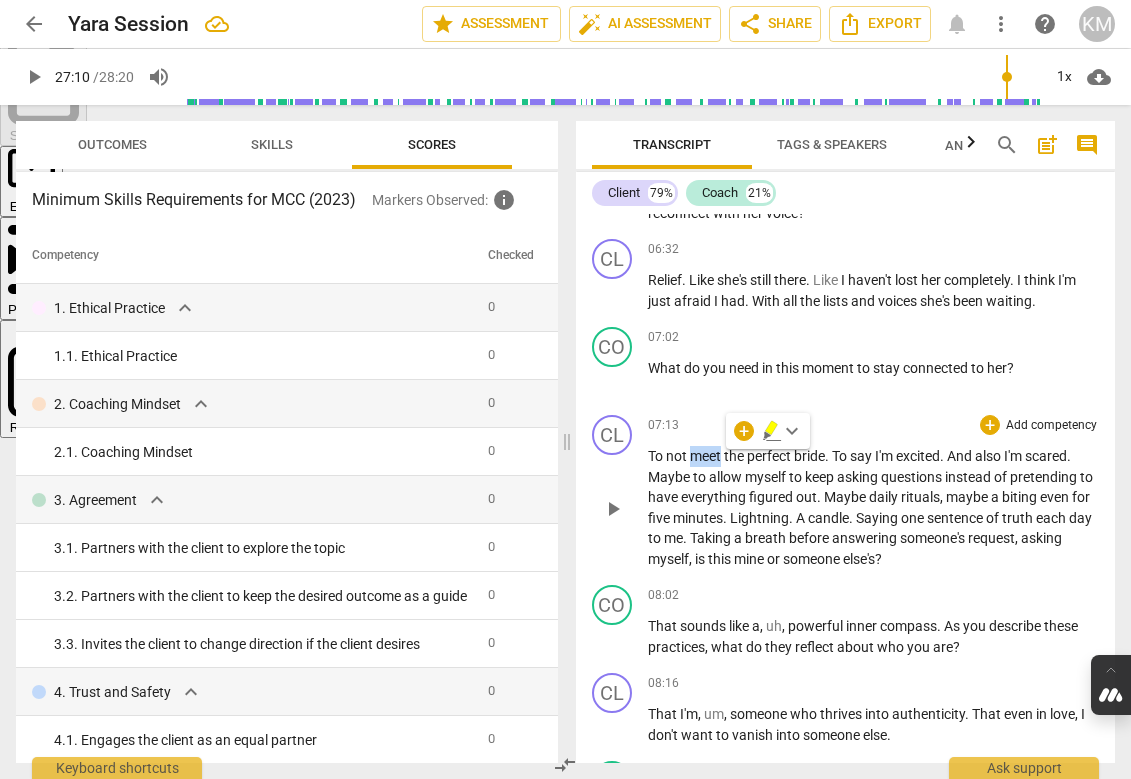 type 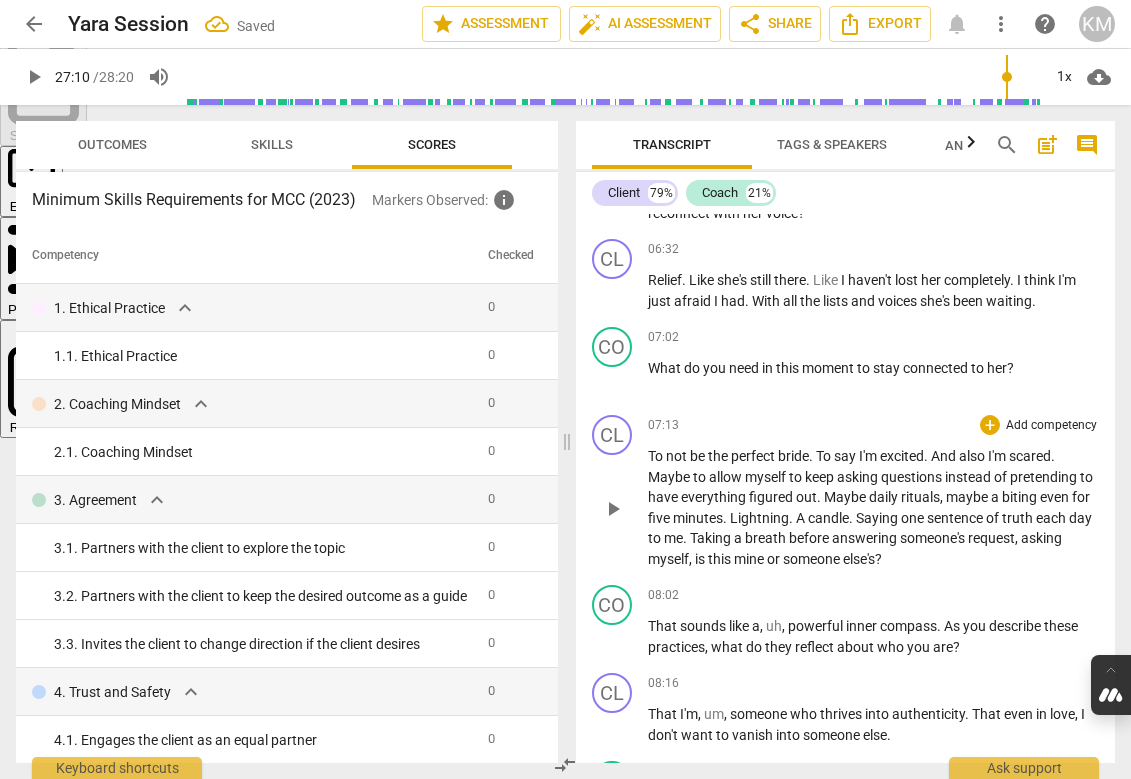 click on "To   not   be   the   perfect   bride .   To   say   I'm   excited .   And   also   I'm   scared .   Maybe   to   allow   myself   to   keep   asking   questions   instead   of   pretending   to   have   everything   figured   out .   Maybe   daily   rituals ,   maybe   a   biting   even   for   five   minutes .   Lightning .   A   candle .   Saying   one   sentence   of   truth   each   day   to   me .   Taking   a   breath   before   answering   someone's   request ,   asking   myself ,   is   this   mine   or   someone   else's ?" at bounding box center [874, 507] 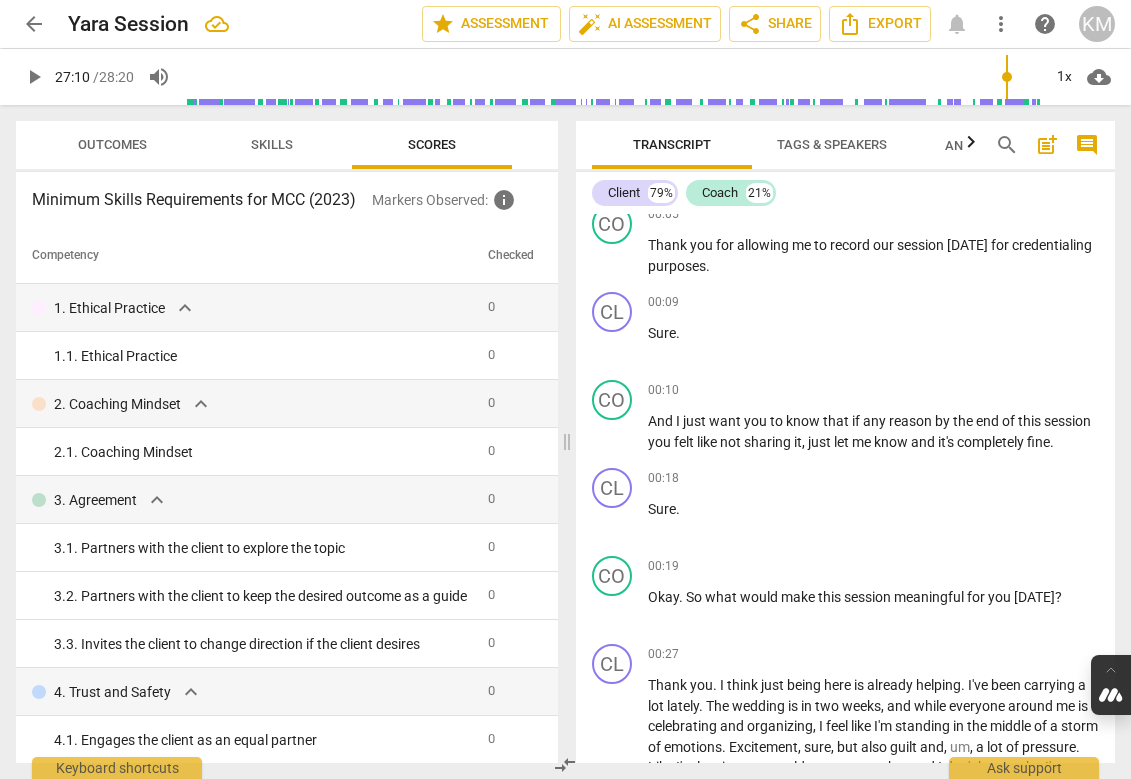 scroll, scrollTop: 0, scrollLeft: 0, axis: both 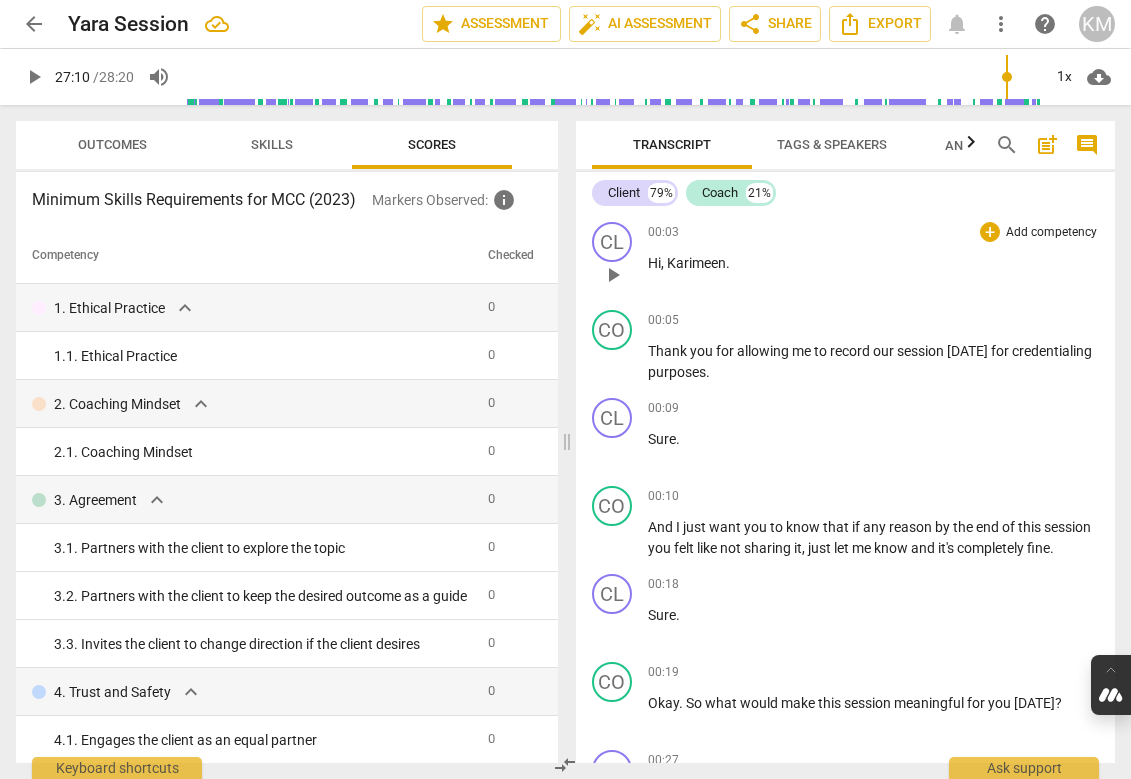 click on "Karimeen" at bounding box center [696, 263] 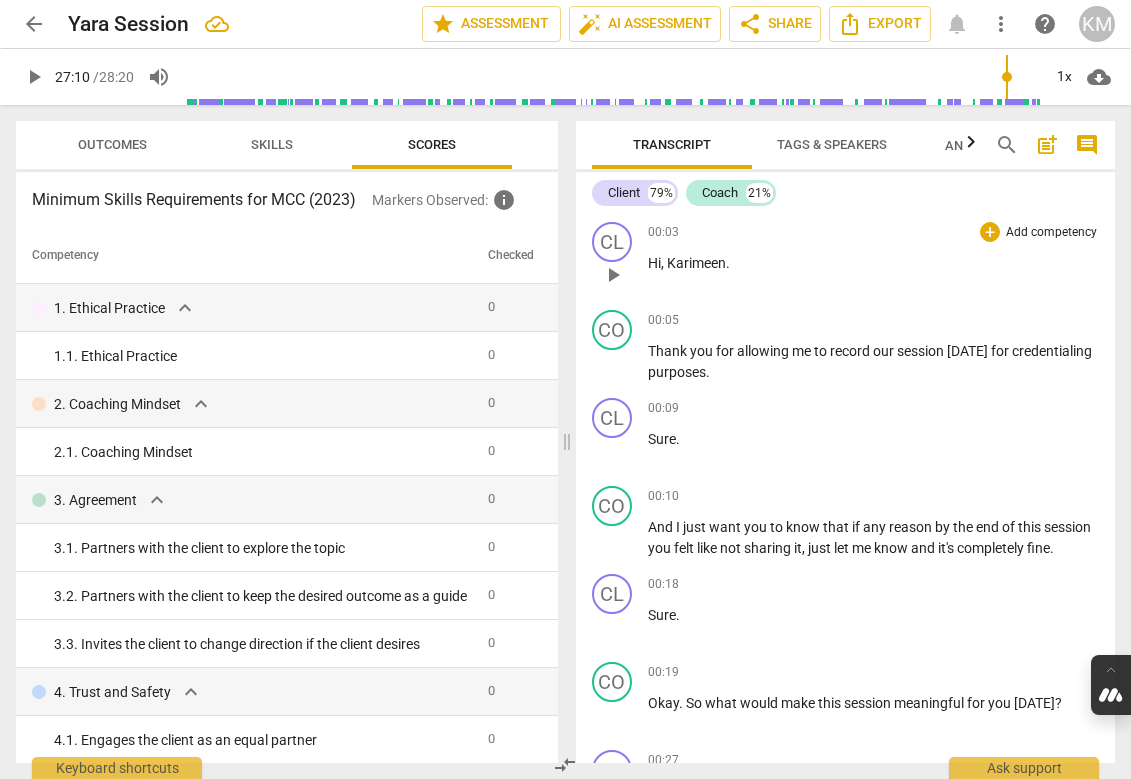 type 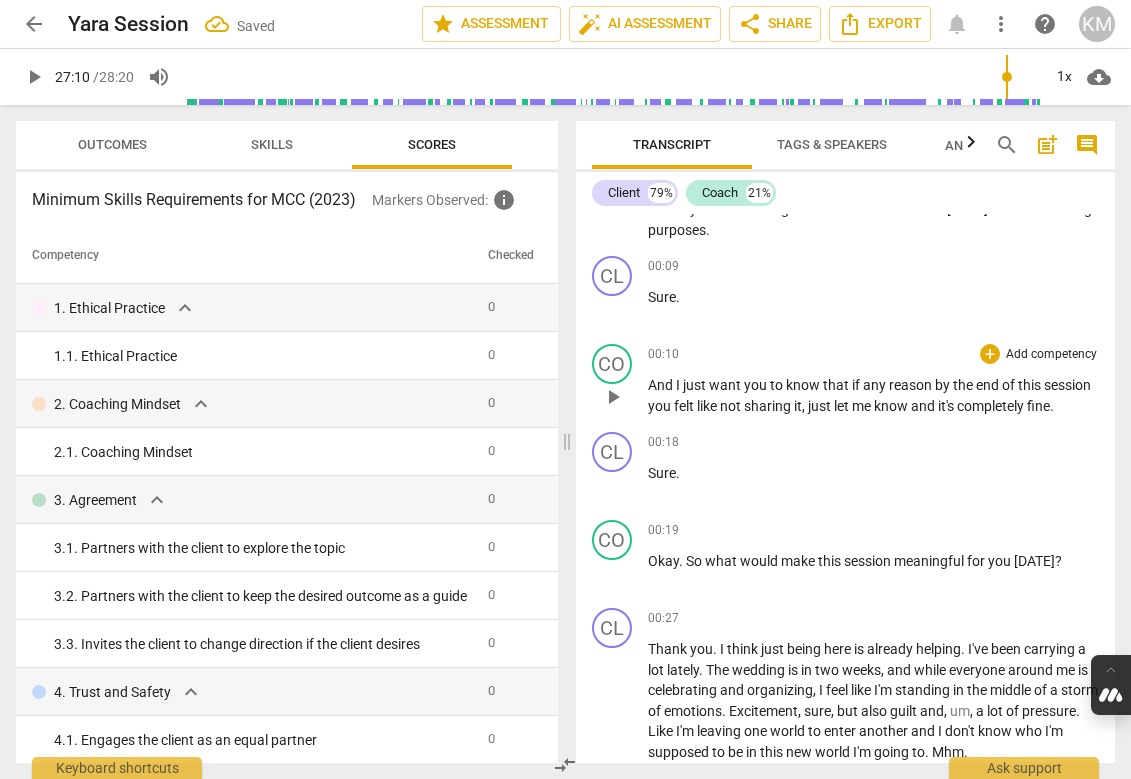 scroll, scrollTop: 145, scrollLeft: 0, axis: vertical 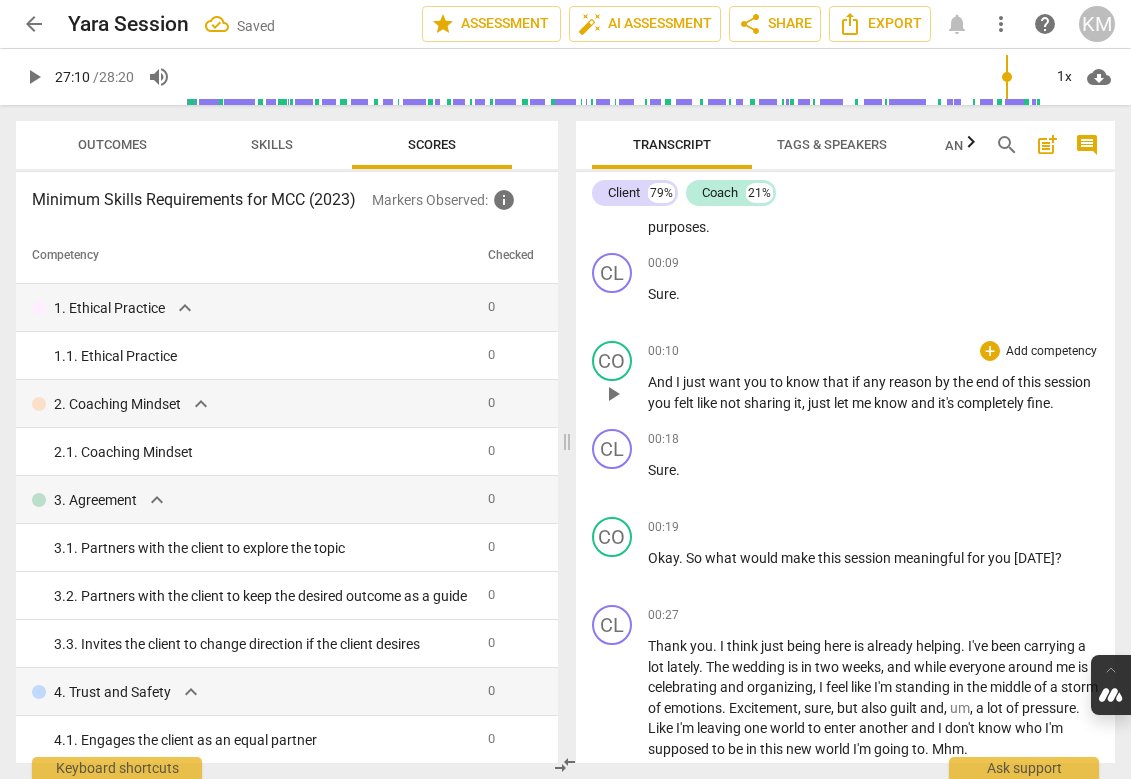 click on "play_arrow" at bounding box center [613, 394] 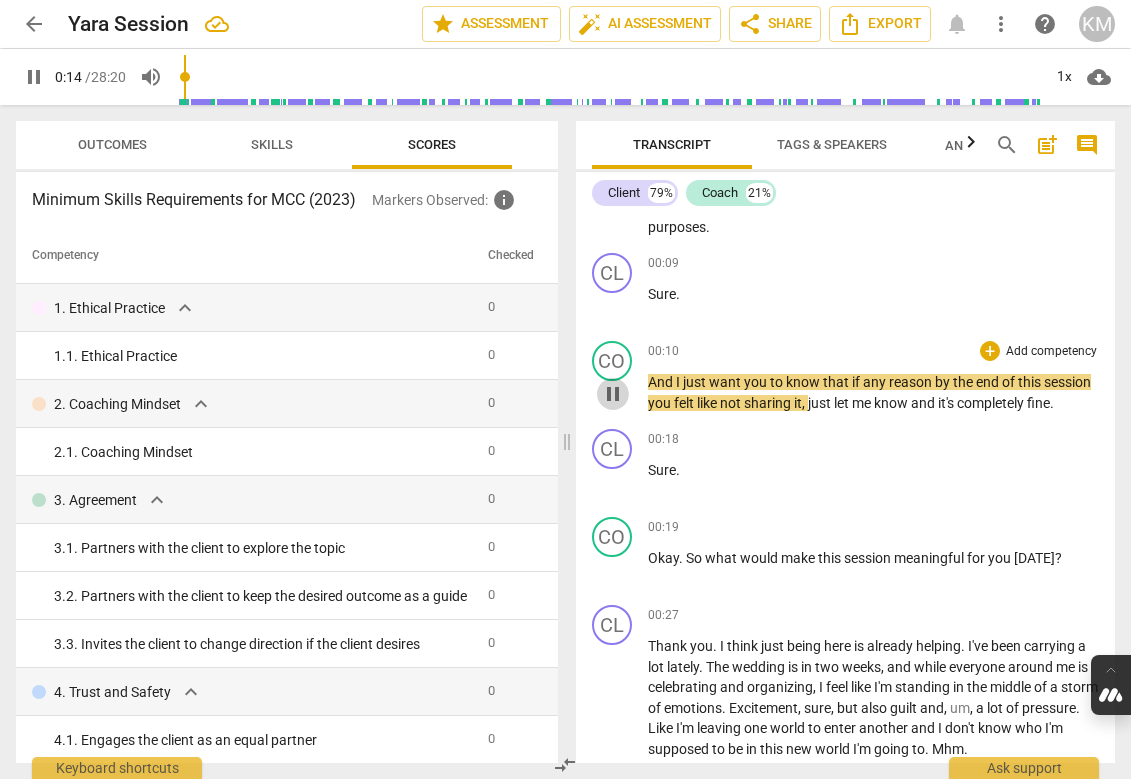 click on "pause" at bounding box center (613, 394) 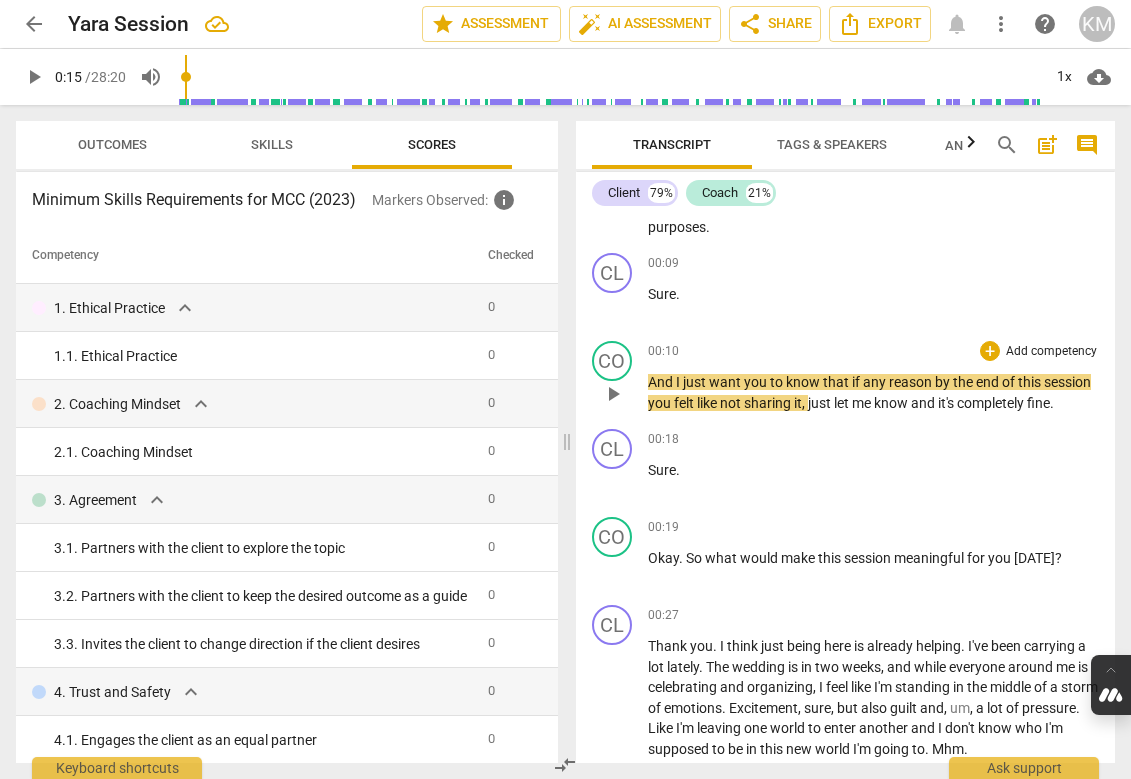 click on "if" at bounding box center [857, 382] 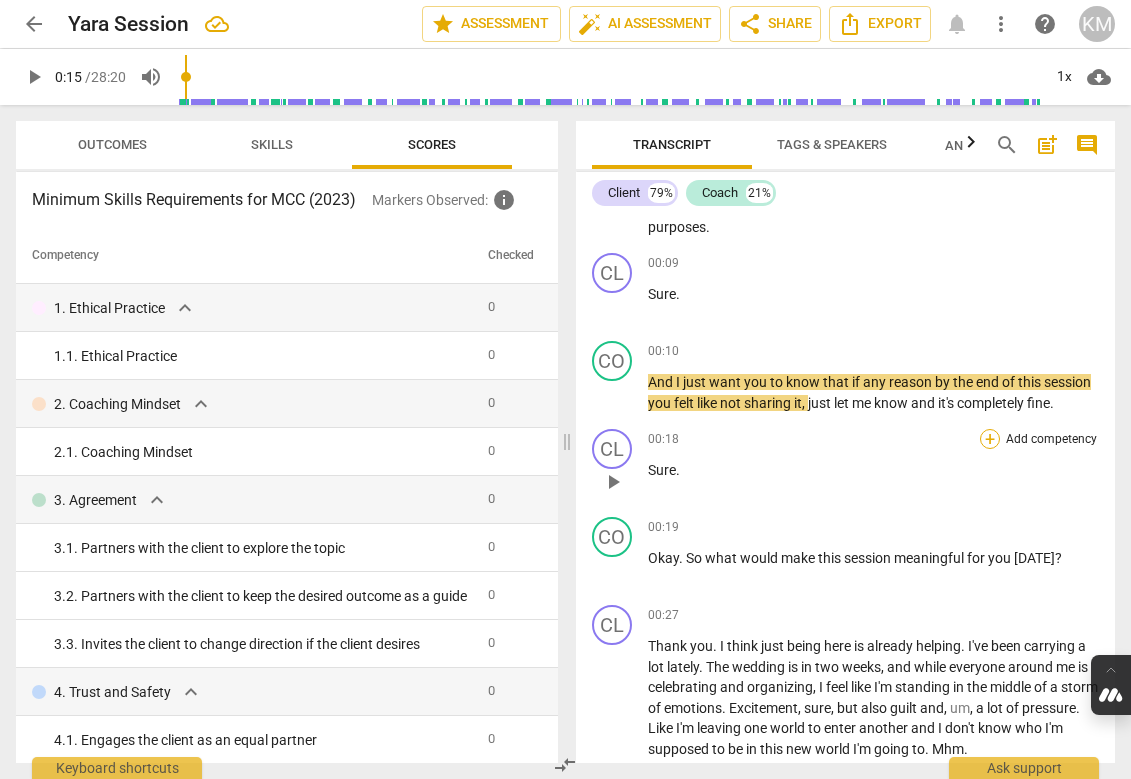 type 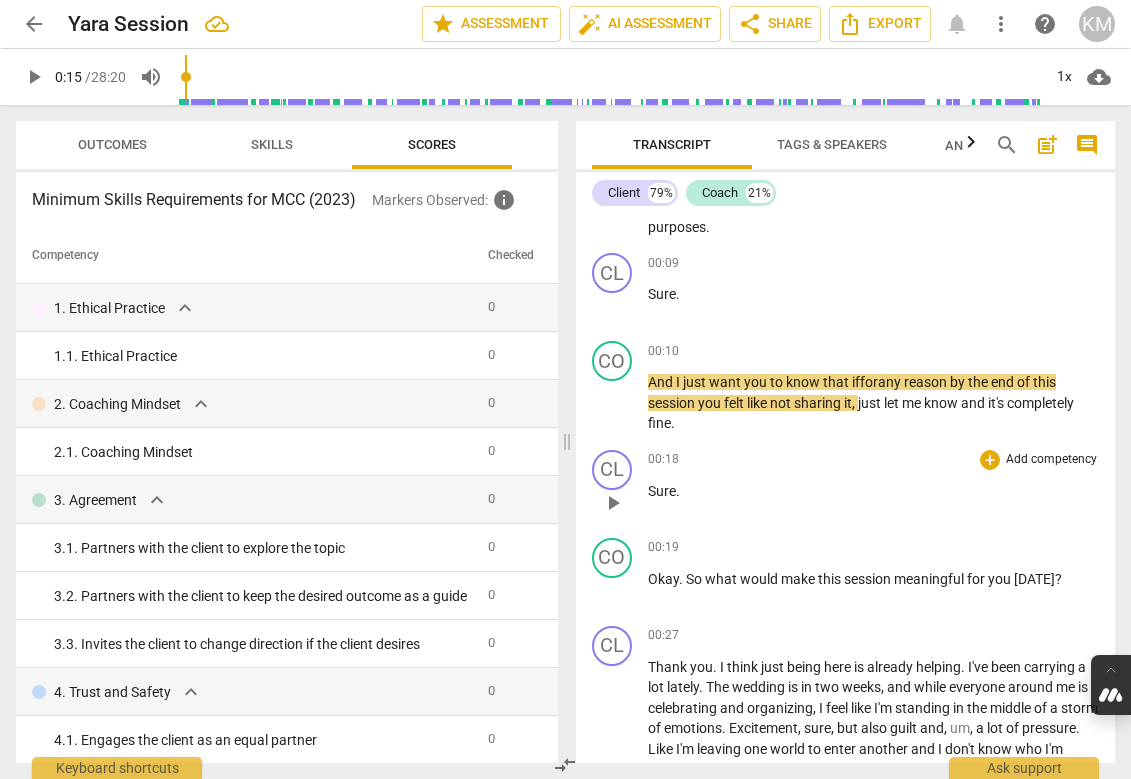 click on "+ Add competency keyboard_arrow_right" at bounding box center [1037, 460] 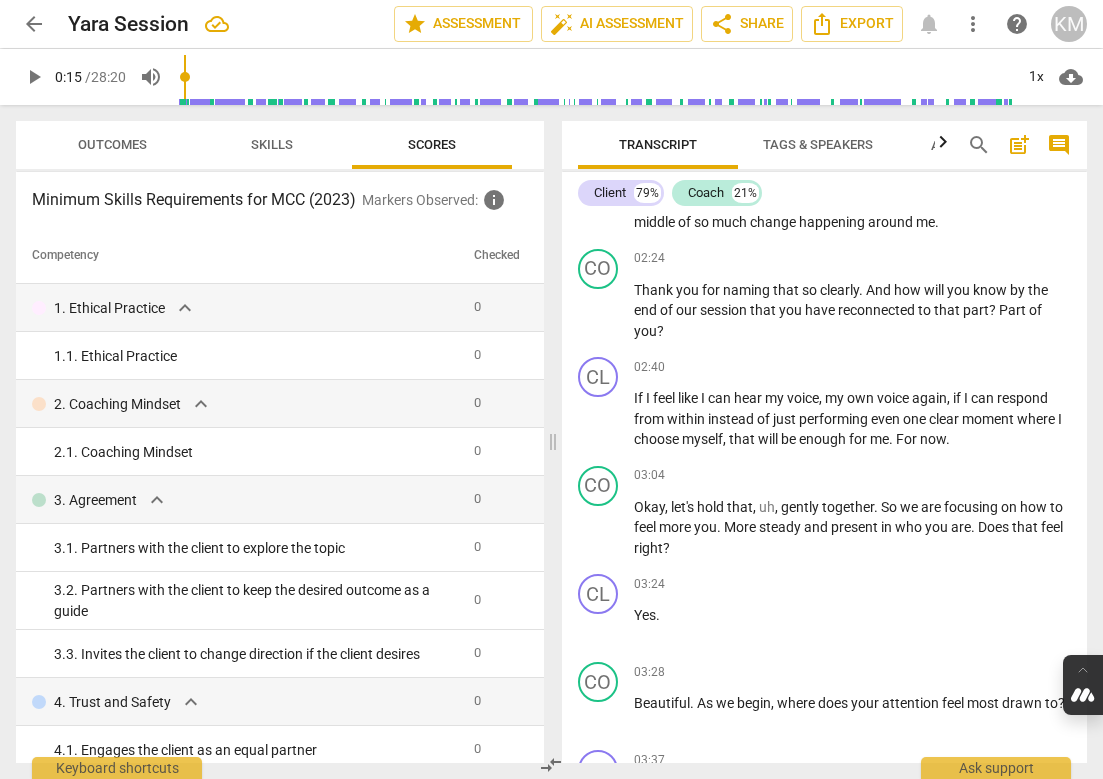 scroll, scrollTop: 1034, scrollLeft: 0, axis: vertical 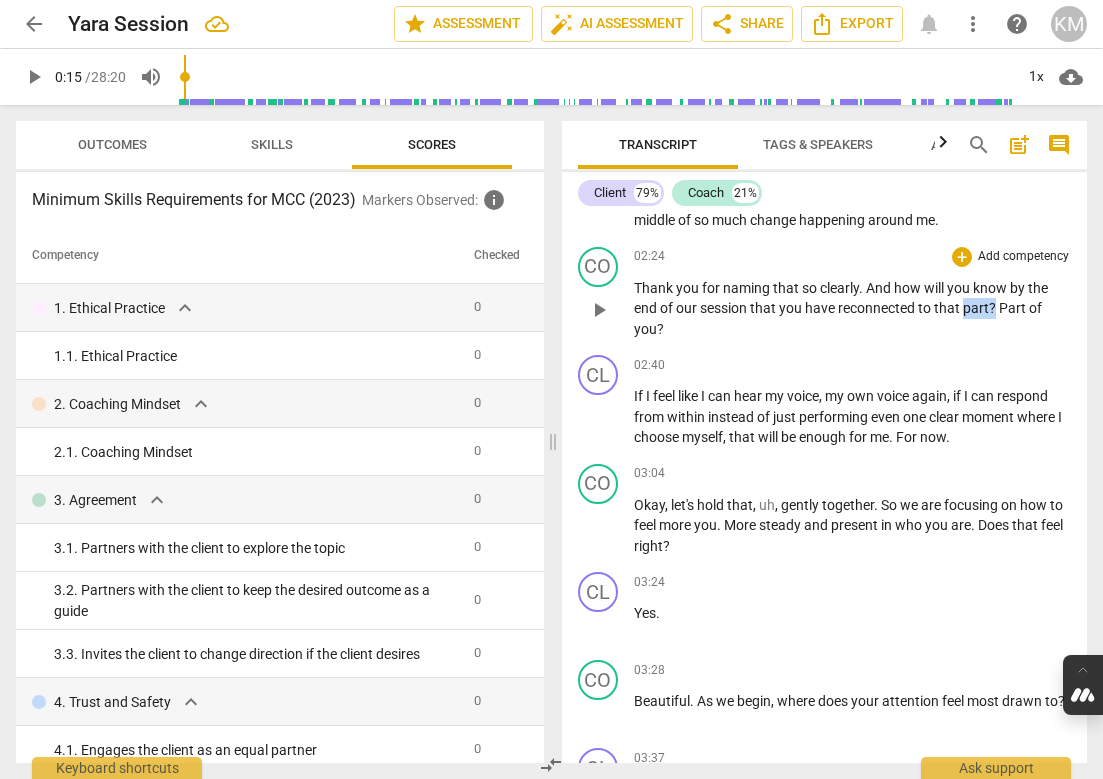 drag, startPoint x: 995, startPoint y: 327, endPoint x: 962, endPoint y: 327, distance: 33 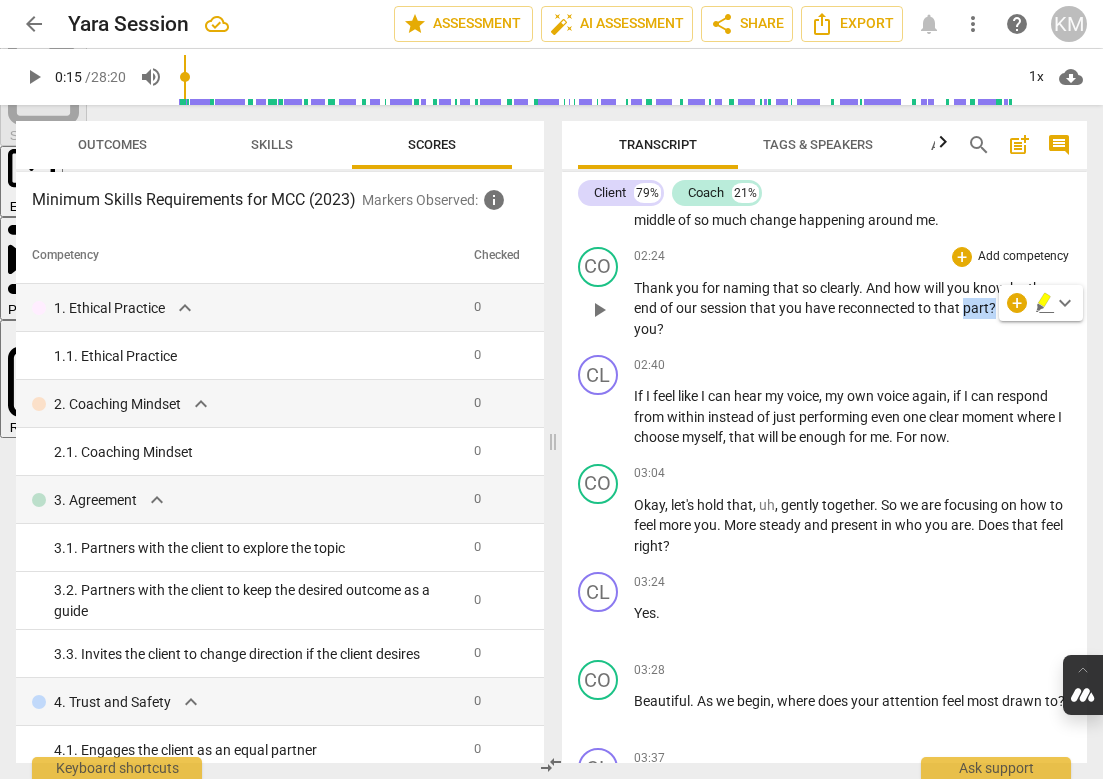 type 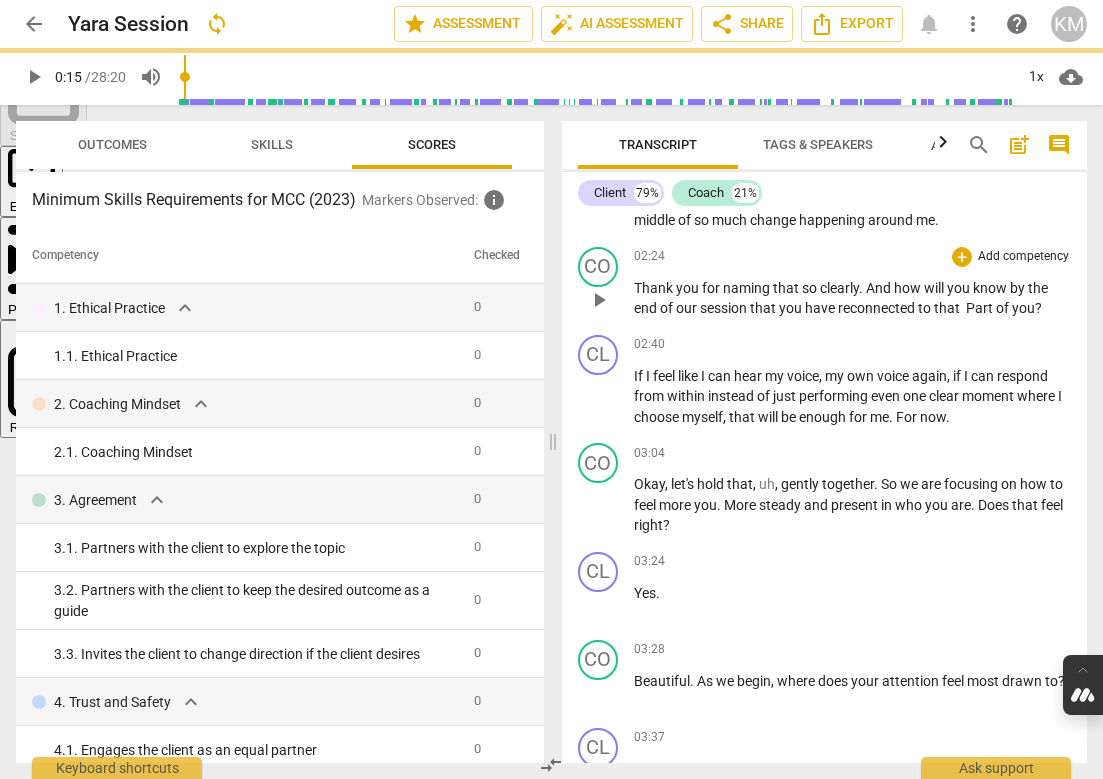 click on "Thank   you   for   naming   that   so   clearly .   And   how   will   you   know   by   the   end   of   our   session   that   you   have   reconnected   to   that     Part   of   you ?" at bounding box center (853, 298) 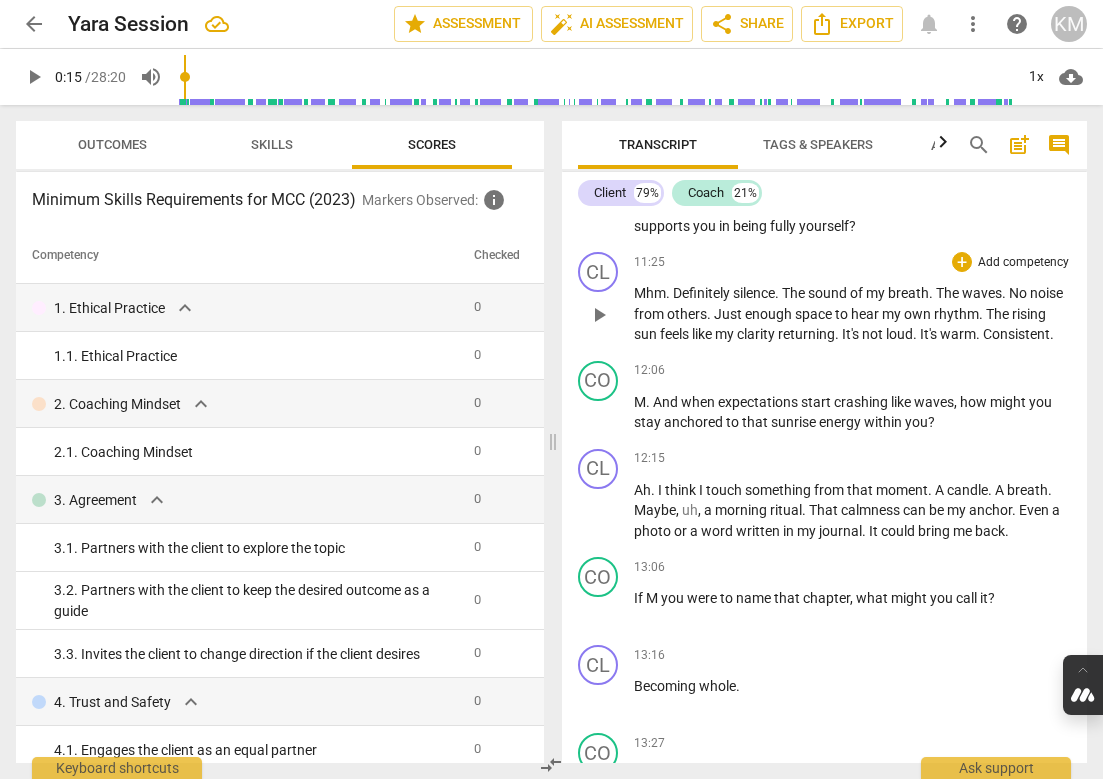 scroll, scrollTop: 3450, scrollLeft: 0, axis: vertical 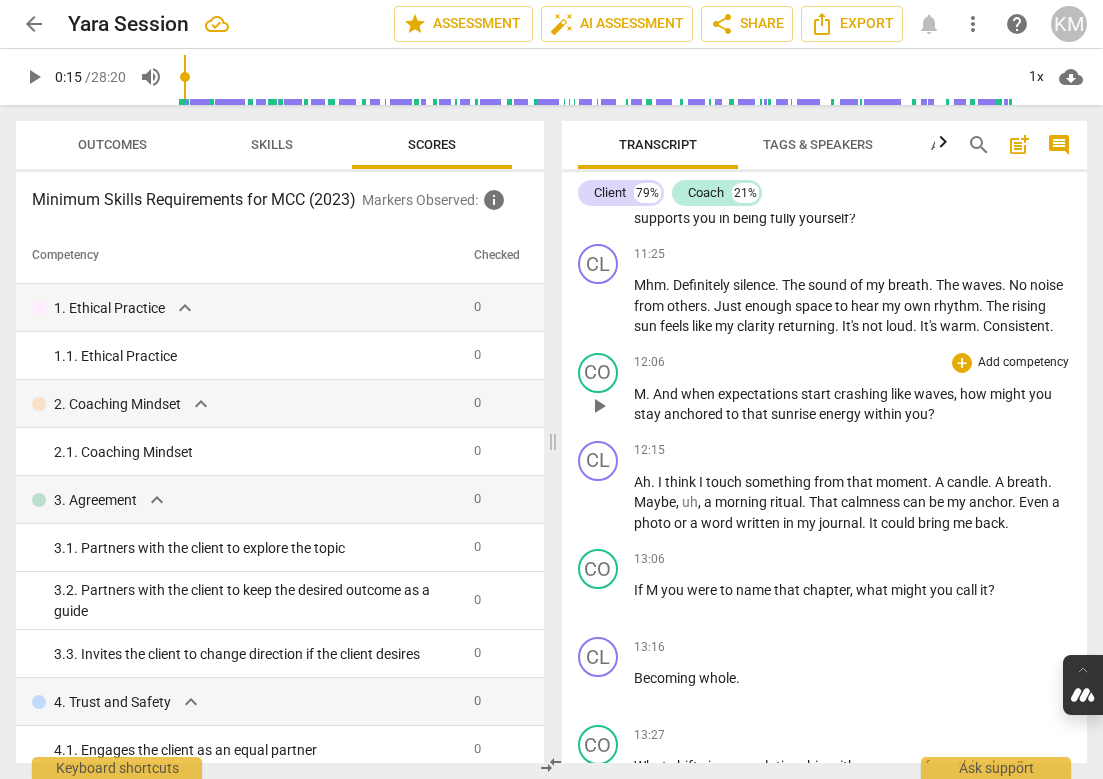 click on "play_arrow" at bounding box center [599, 406] 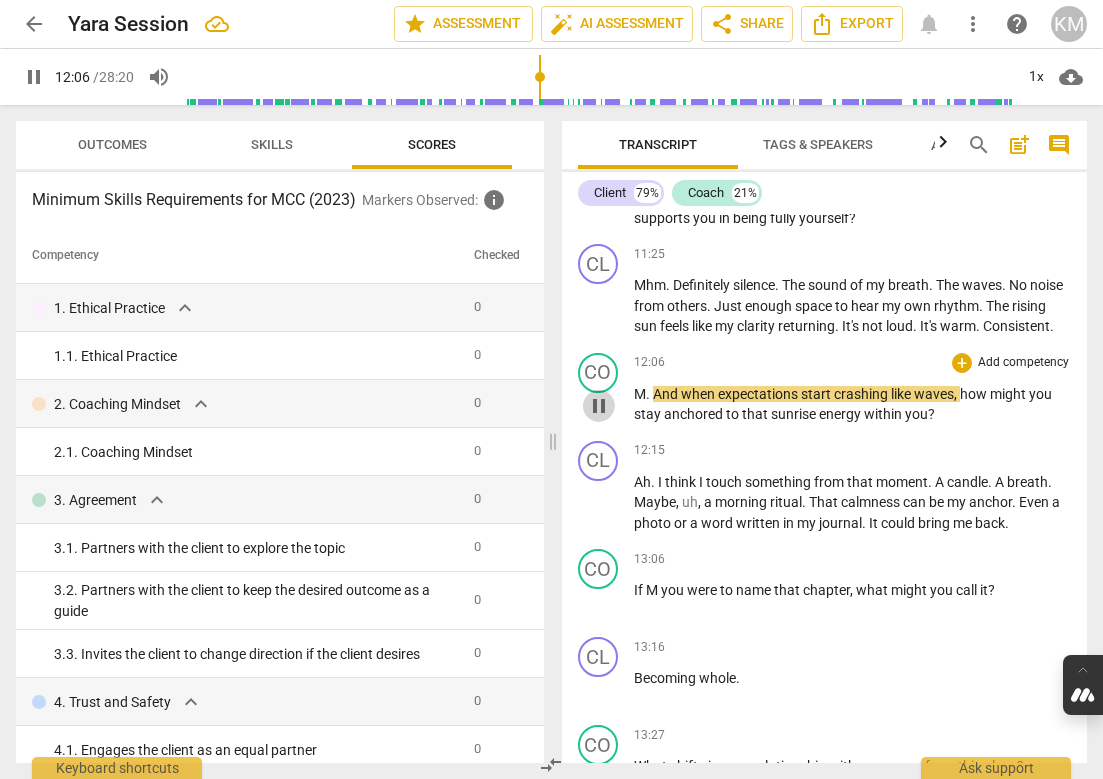 click on "pause" at bounding box center (599, 406) 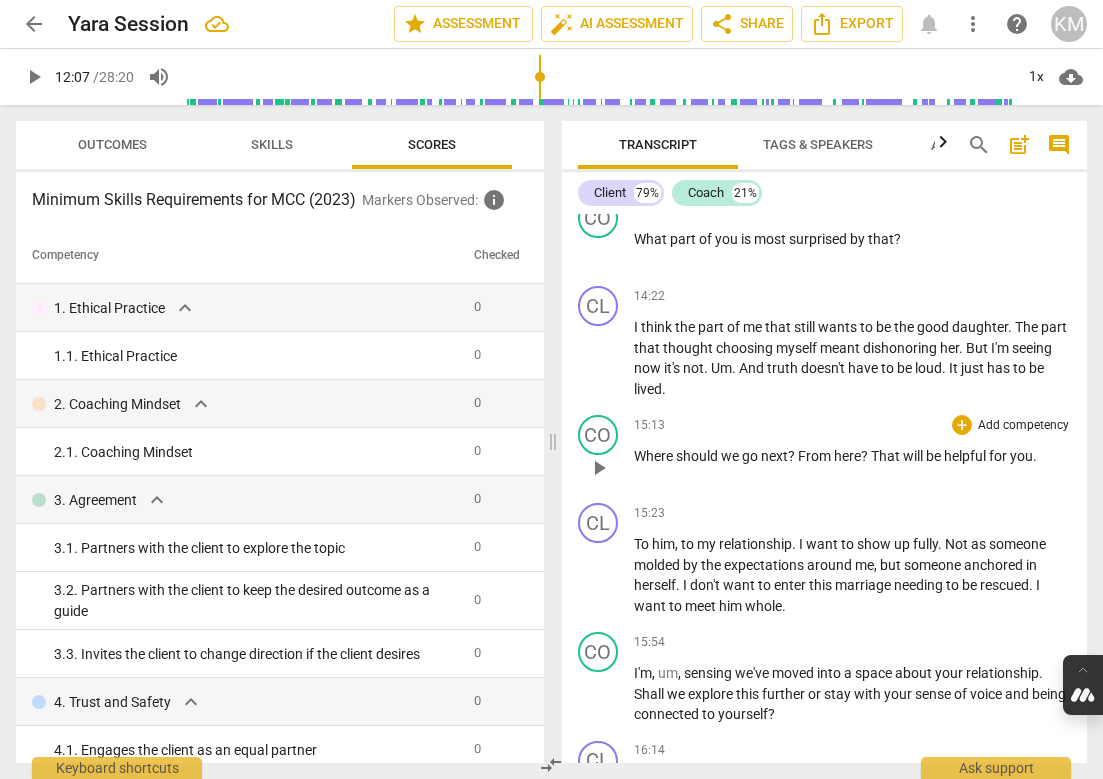 scroll, scrollTop: 4200, scrollLeft: 0, axis: vertical 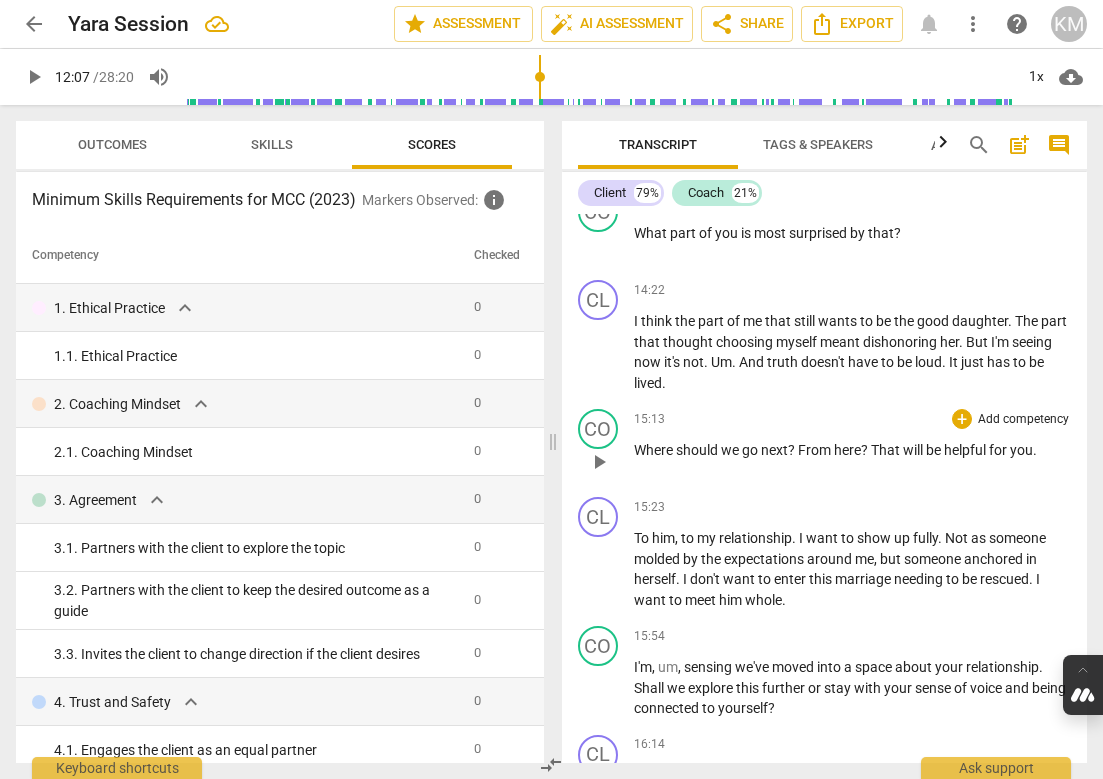 click on "From" at bounding box center [816, 450] 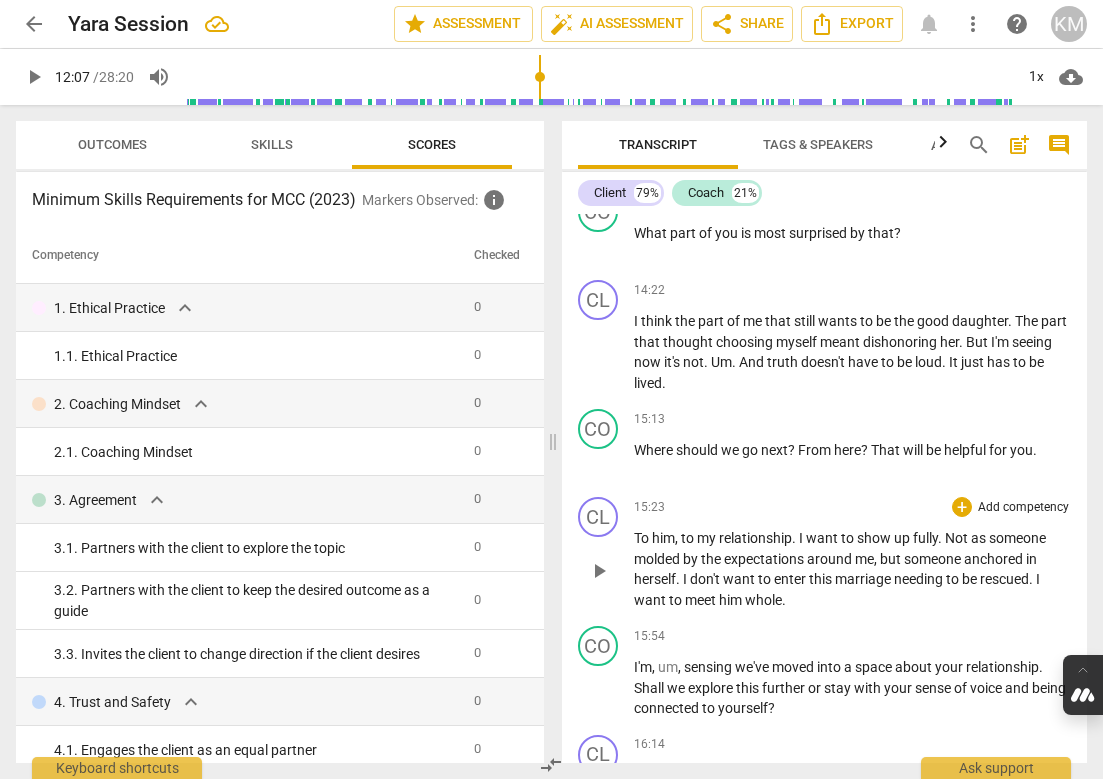 type 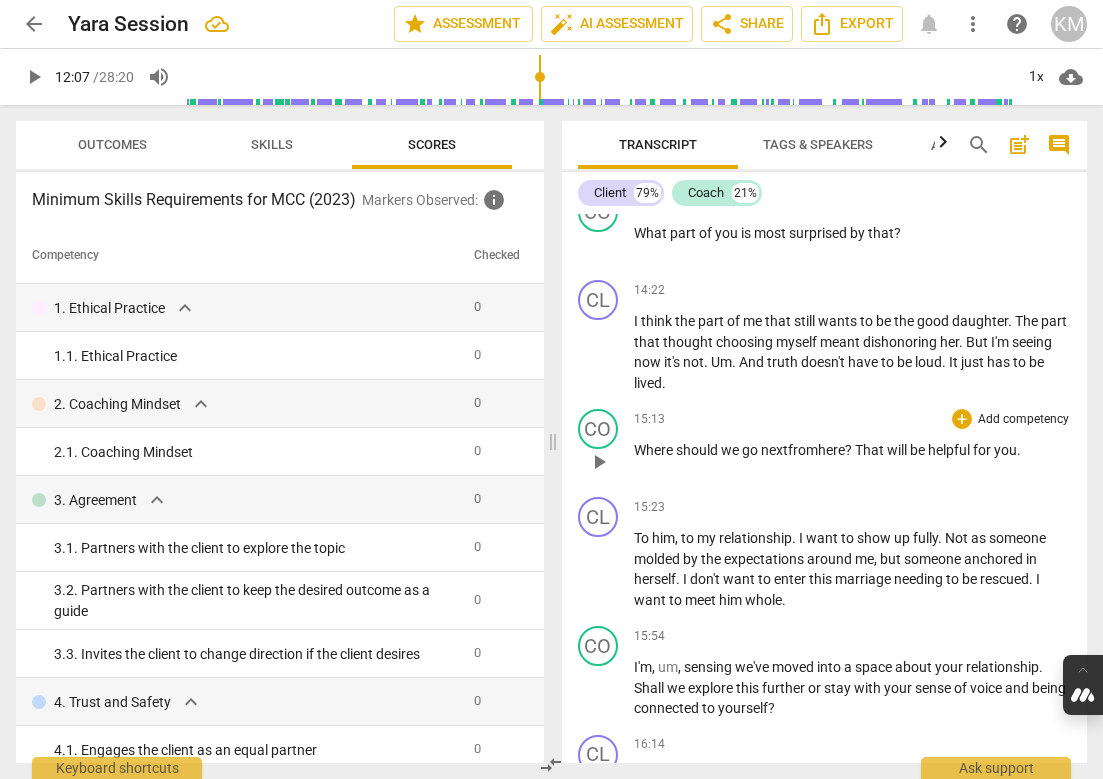 click on "Where   should   we   go   next  from  here ?   That   will   be   helpful   for   you ." at bounding box center [853, 450] 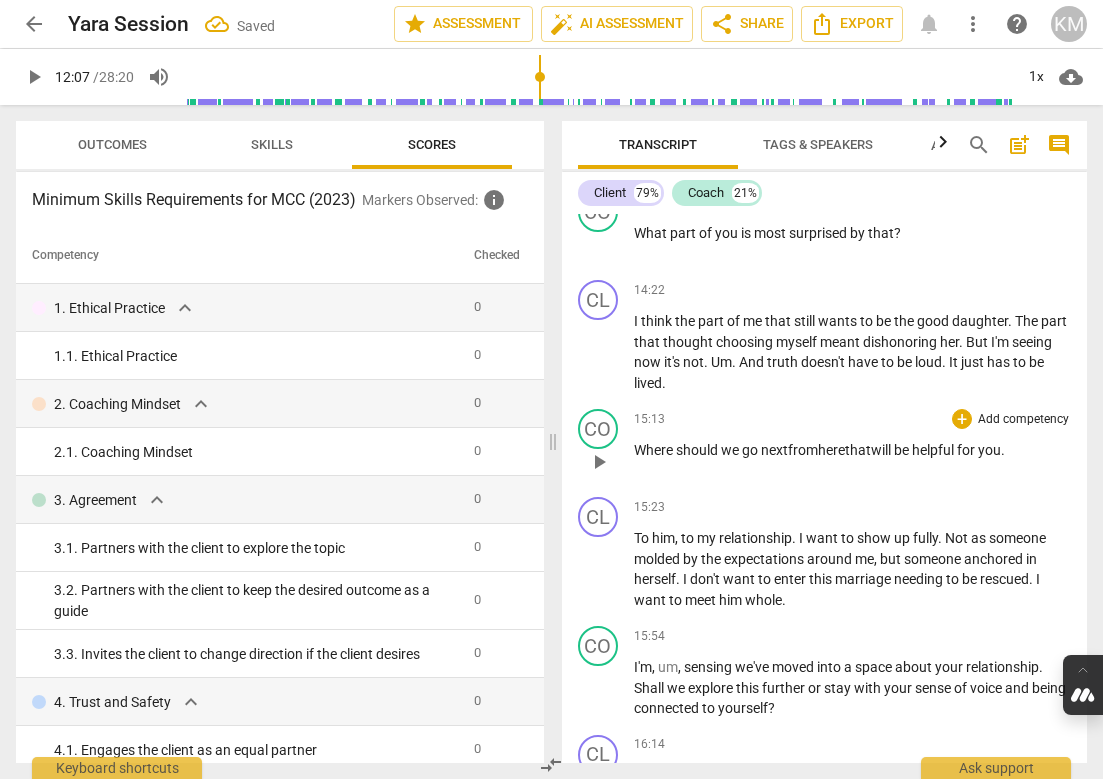 click on "Where   should   we   go   next  from  here  that  will   be   helpful   for   you ." at bounding box center [853, 450] 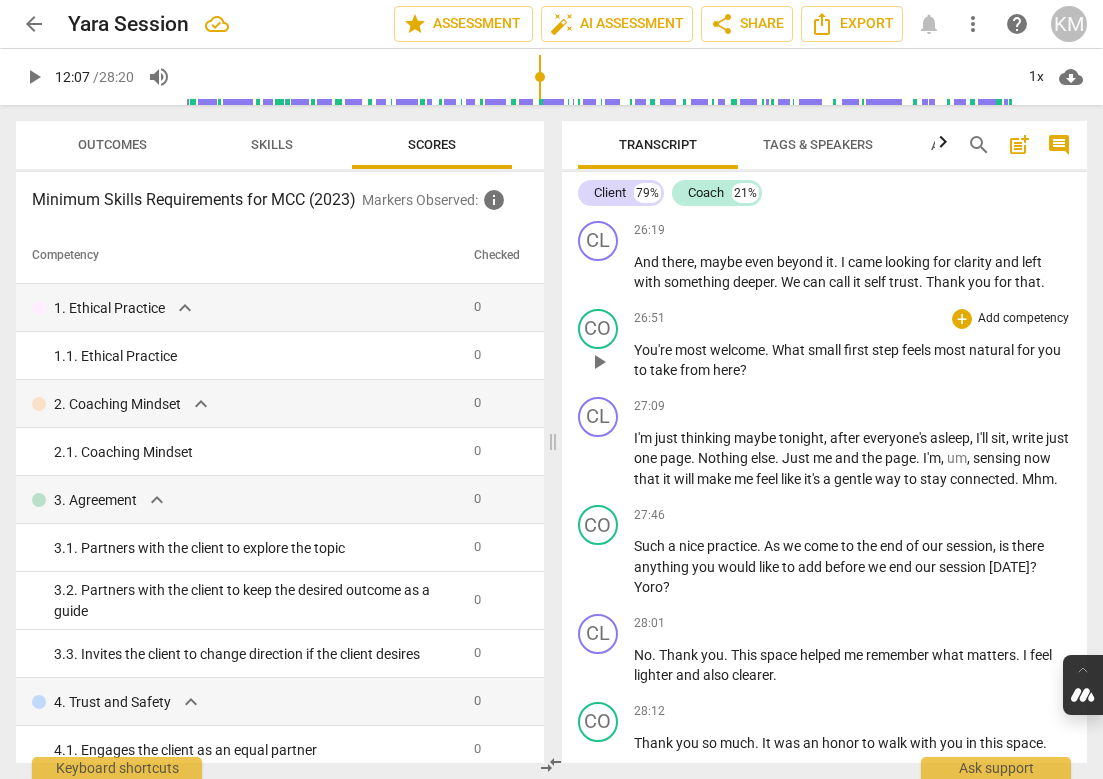 scroll, scrollTop: 6973, scrollLeft: 0, axis: vertical 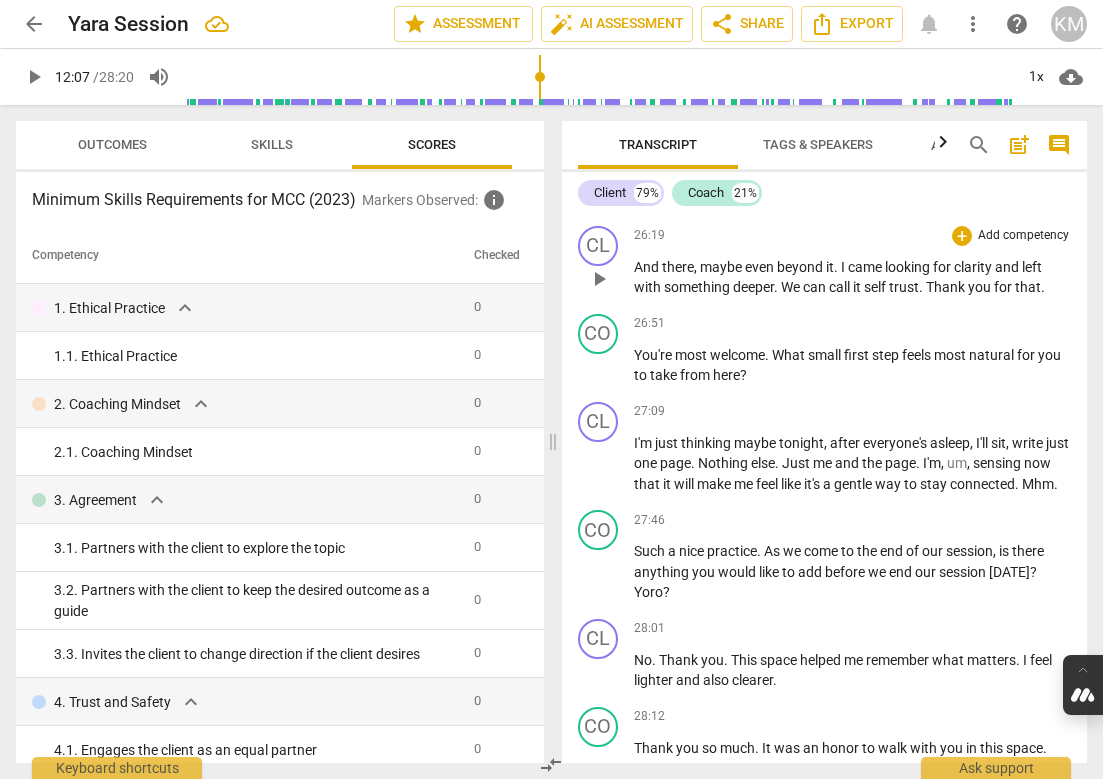 click on "And" at bounding box center [648, 267] 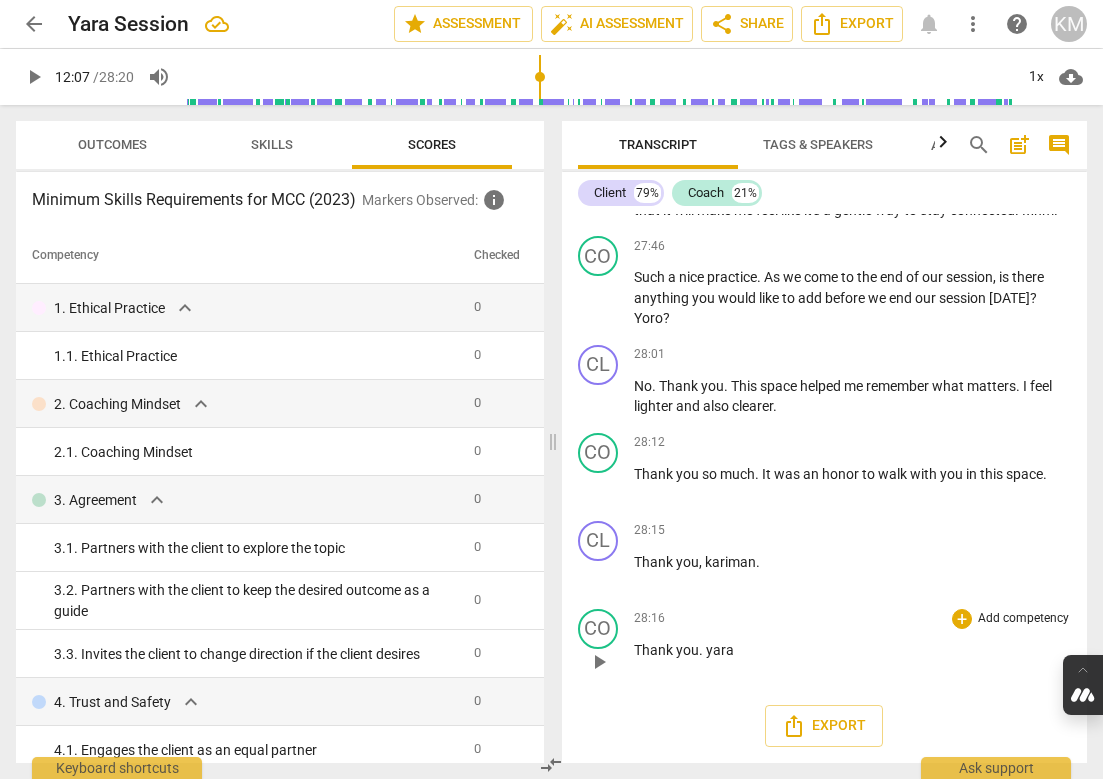 scroll, scrollTop: 7349, scrollLeft: 0, axis: vertical 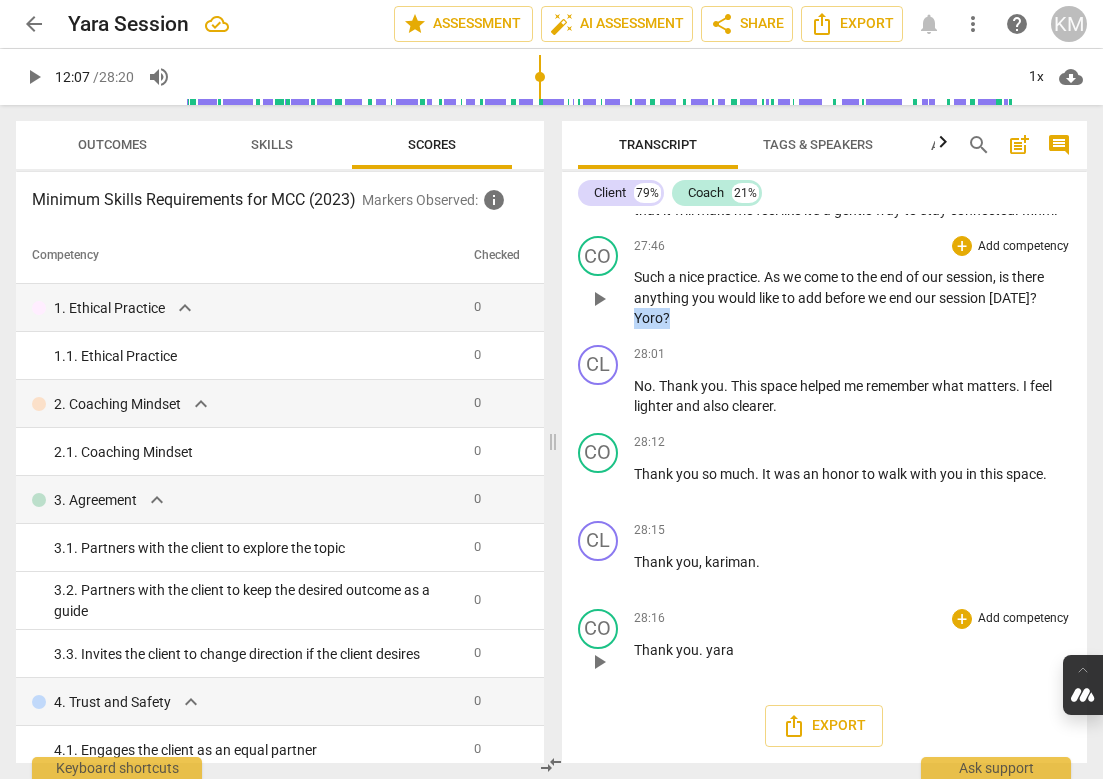 drag, startPoint x: 680, startPoint y: 324, endPoint x: 634, endPoint y: 321, distance: 46.09772 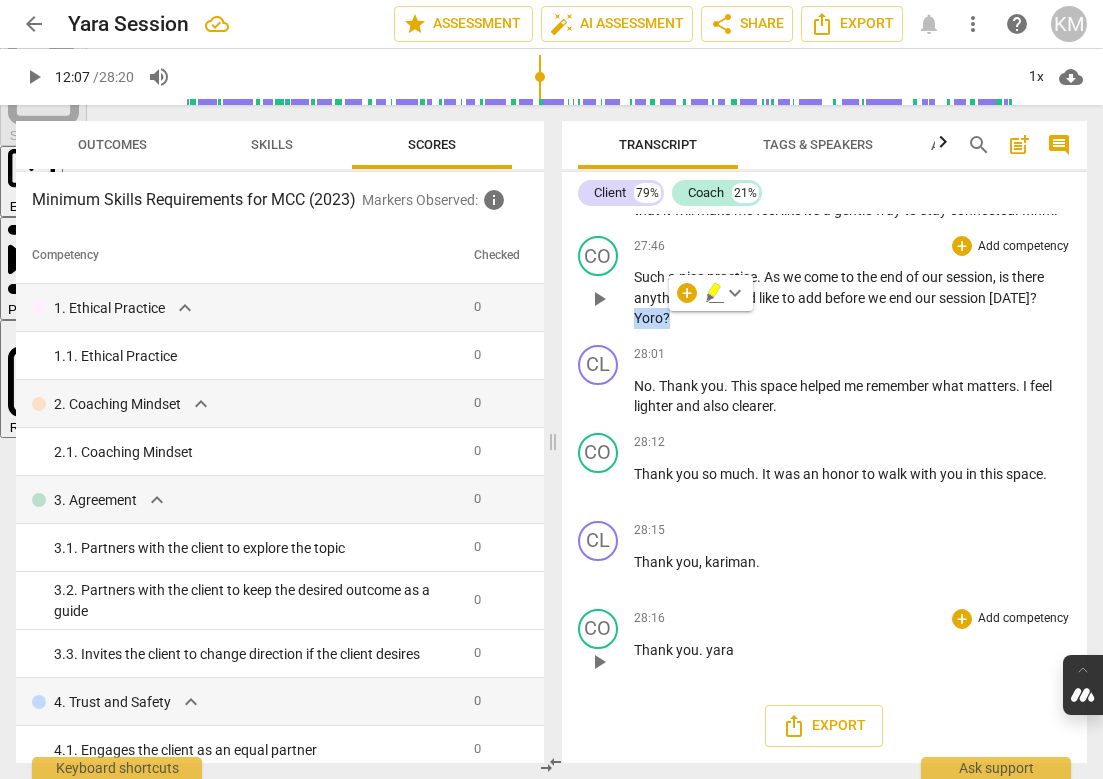 type 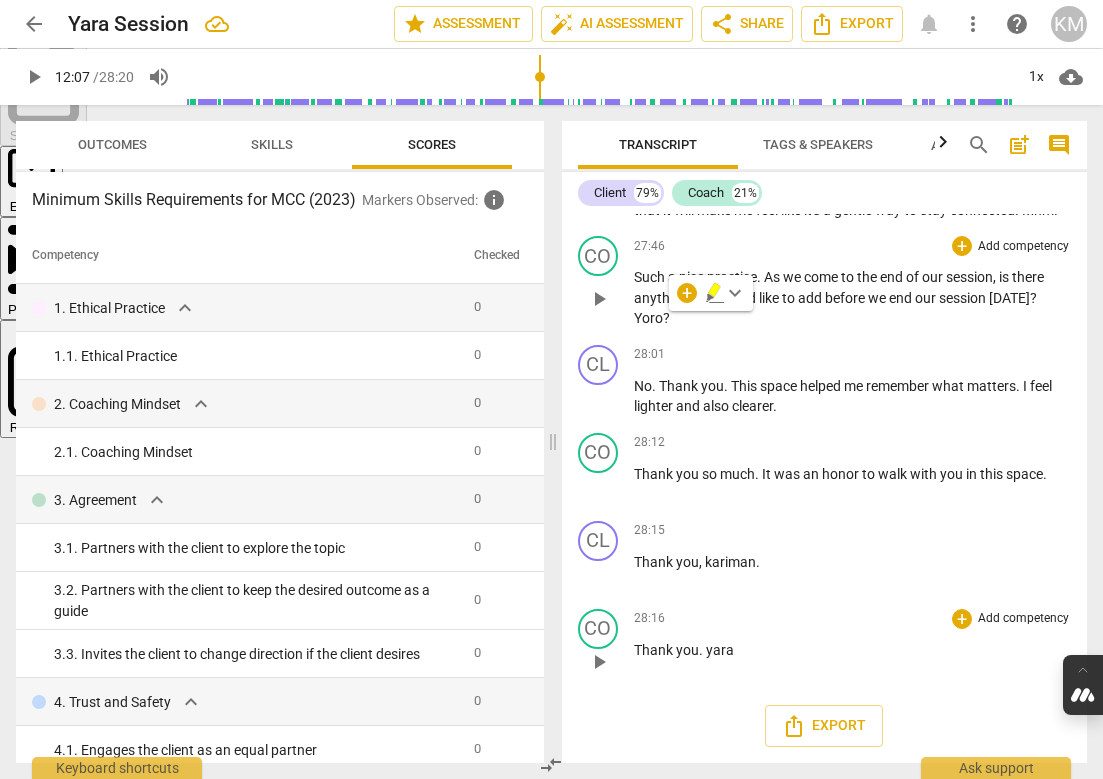 scroll, scrollTop: 7328, scrollLeft: 0, axis: vertical 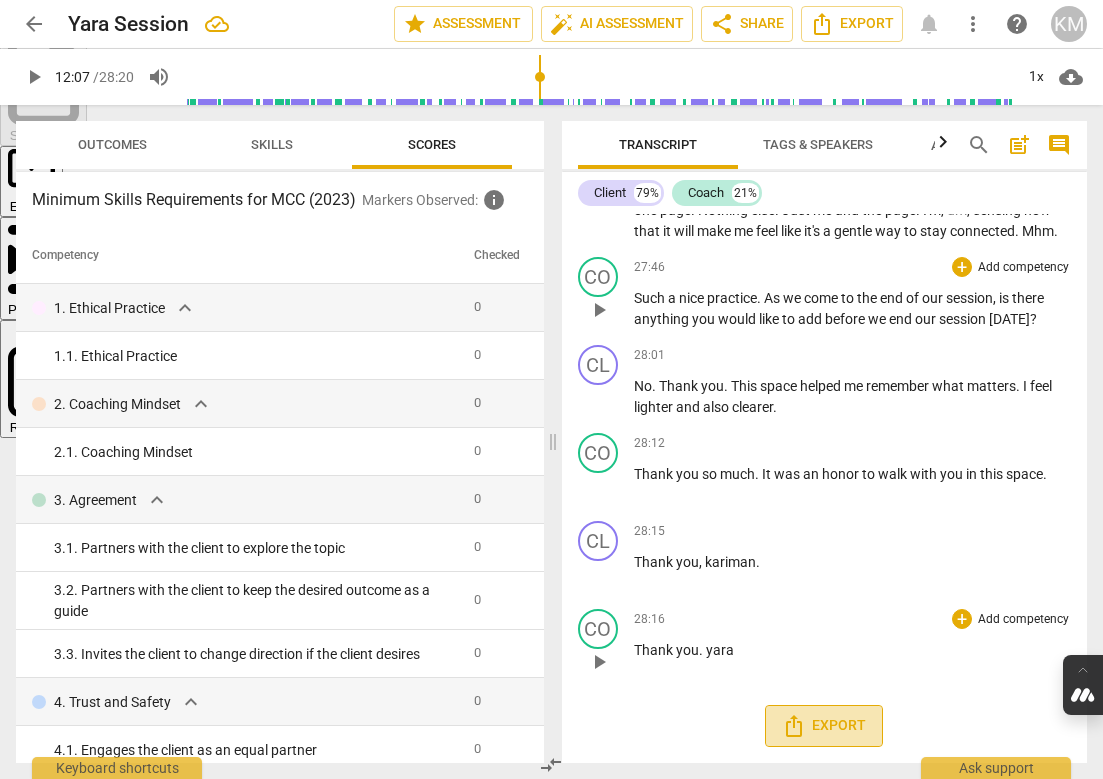 click on "Export" at bounding box center (824, 726) 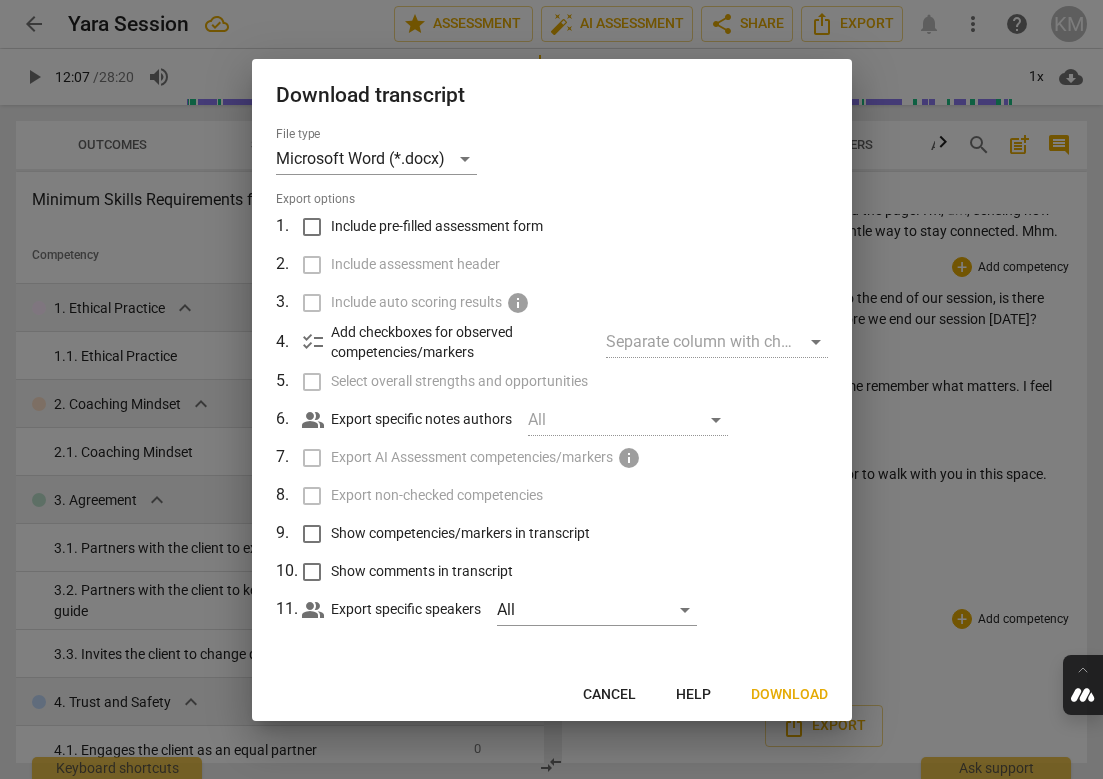 click on "Download" at bounding box center (789, 695) 